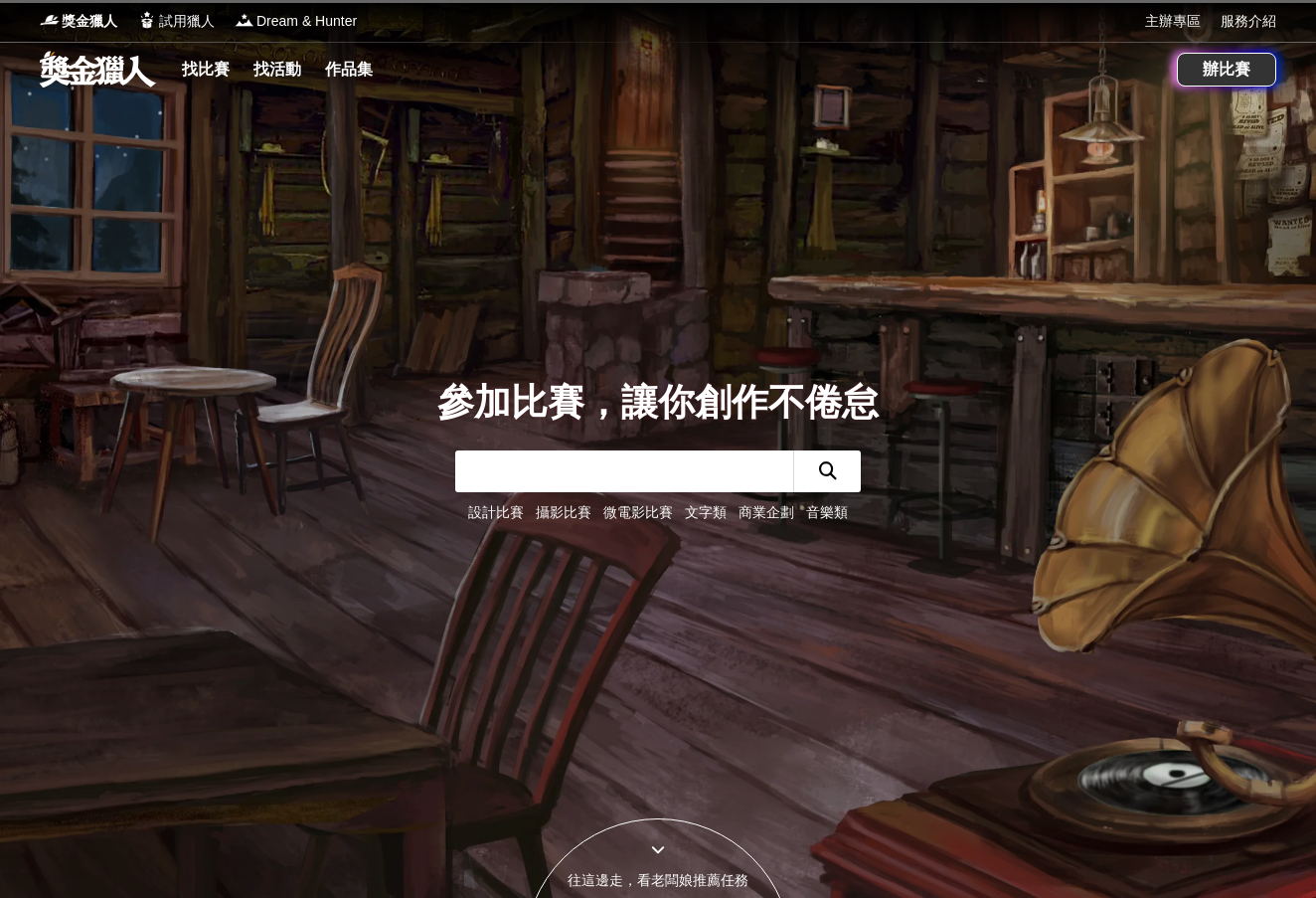scroll, scrollTop: 0, scrollLeft: 0, axis: both 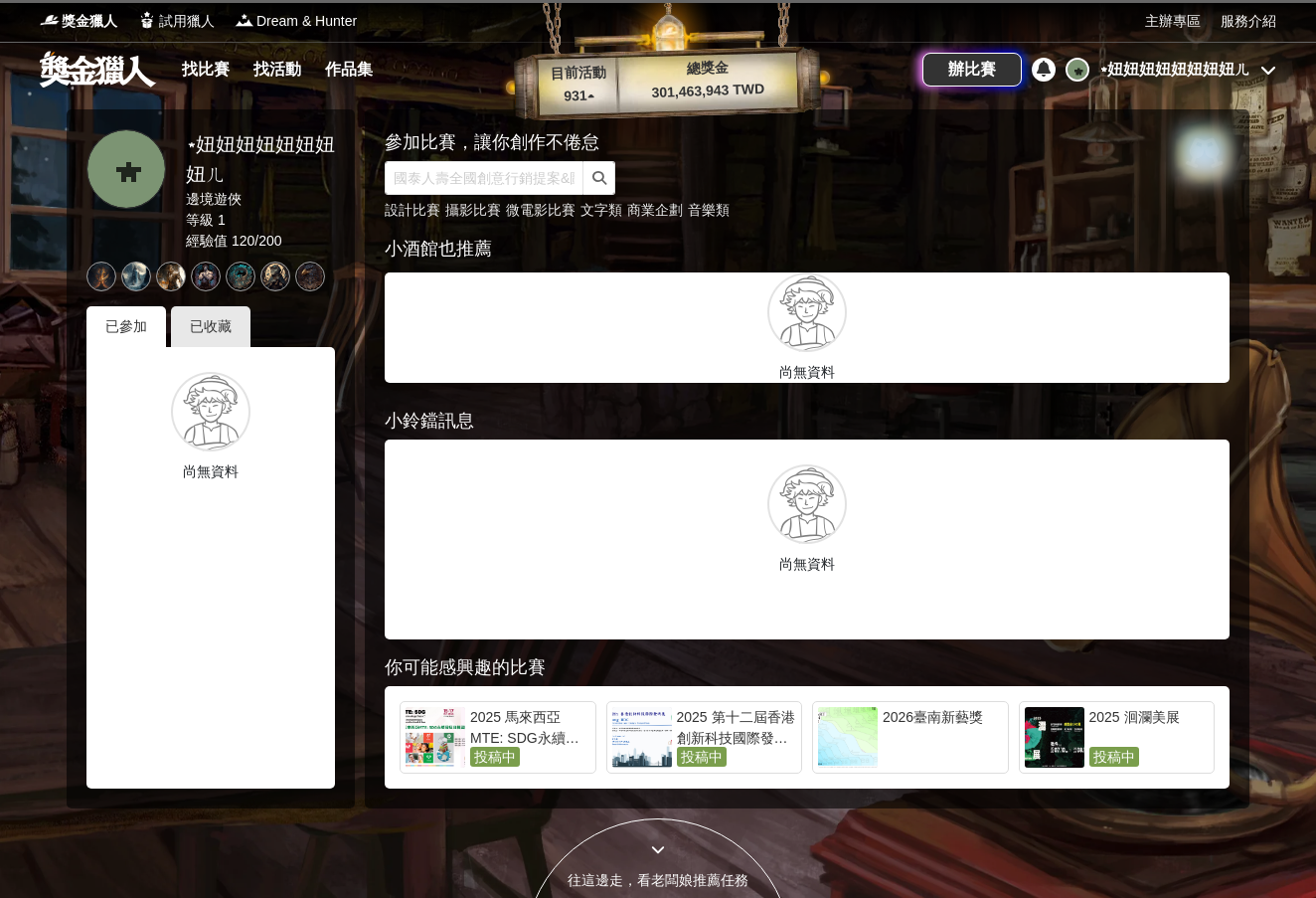 click at bounding box center (1268, 70) 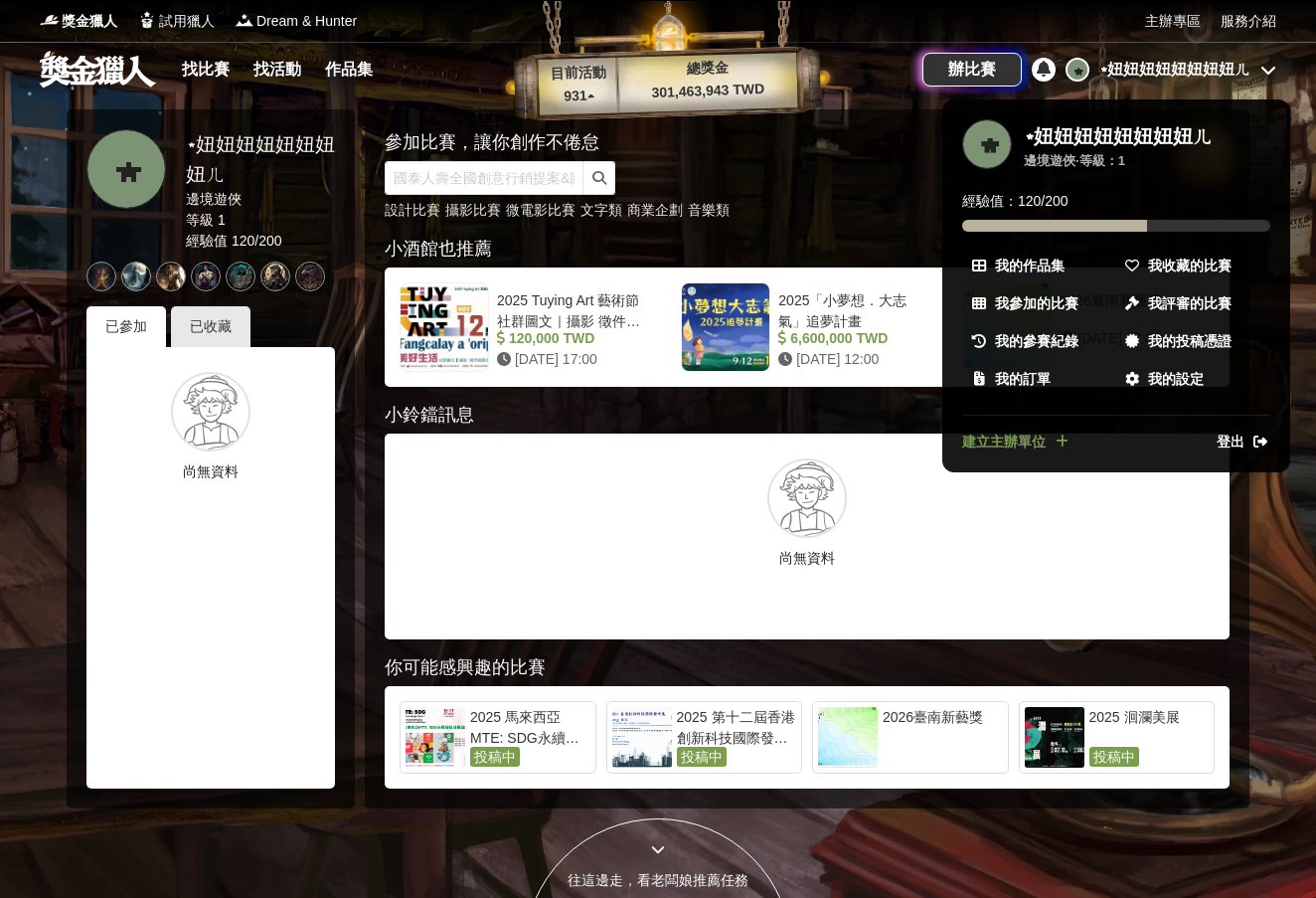 click at bounding box center [658, 449] 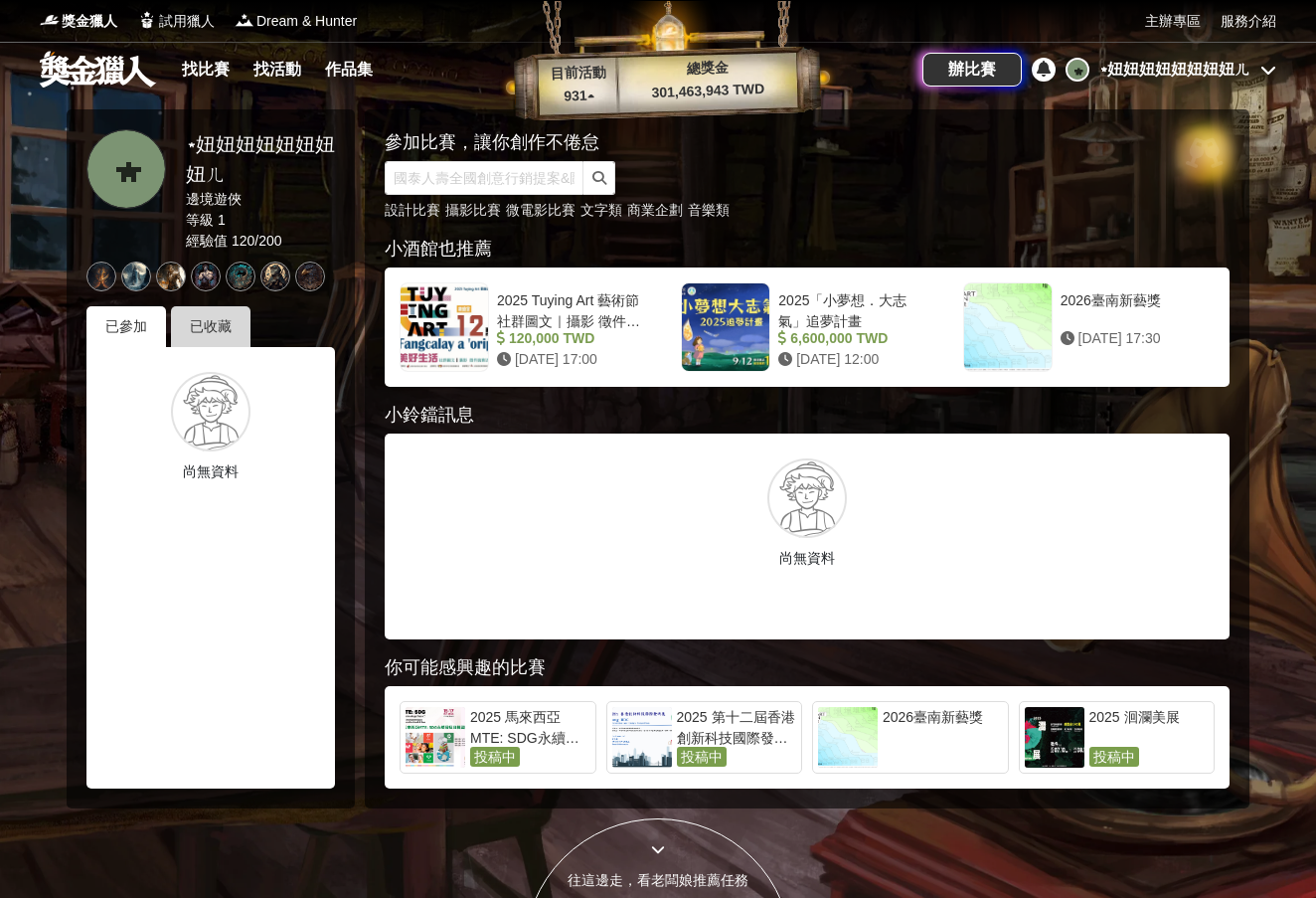 click on "已收藏" at bounding box center [211, 326] 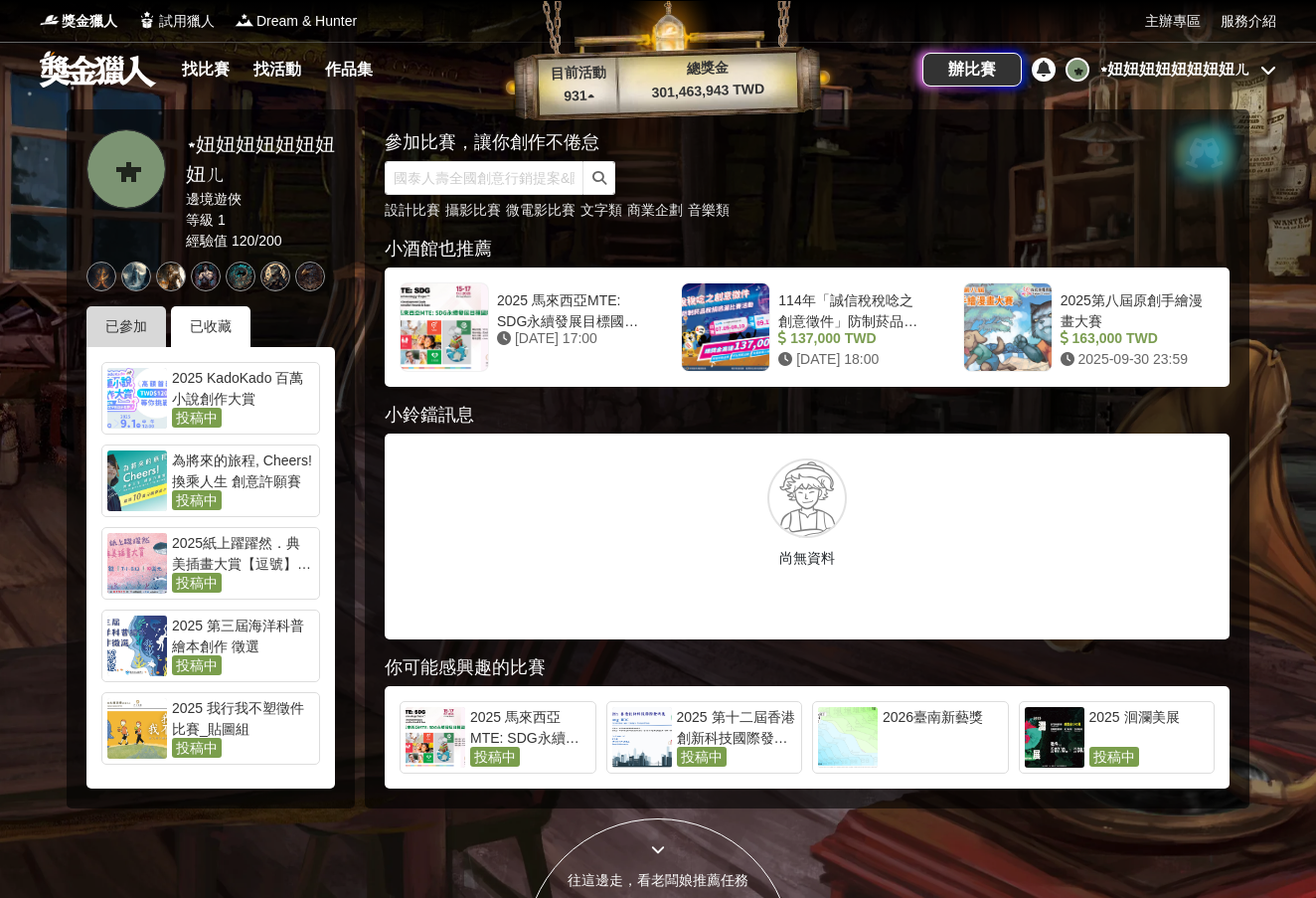 click on "已參加" at bounding box center [126, 326] 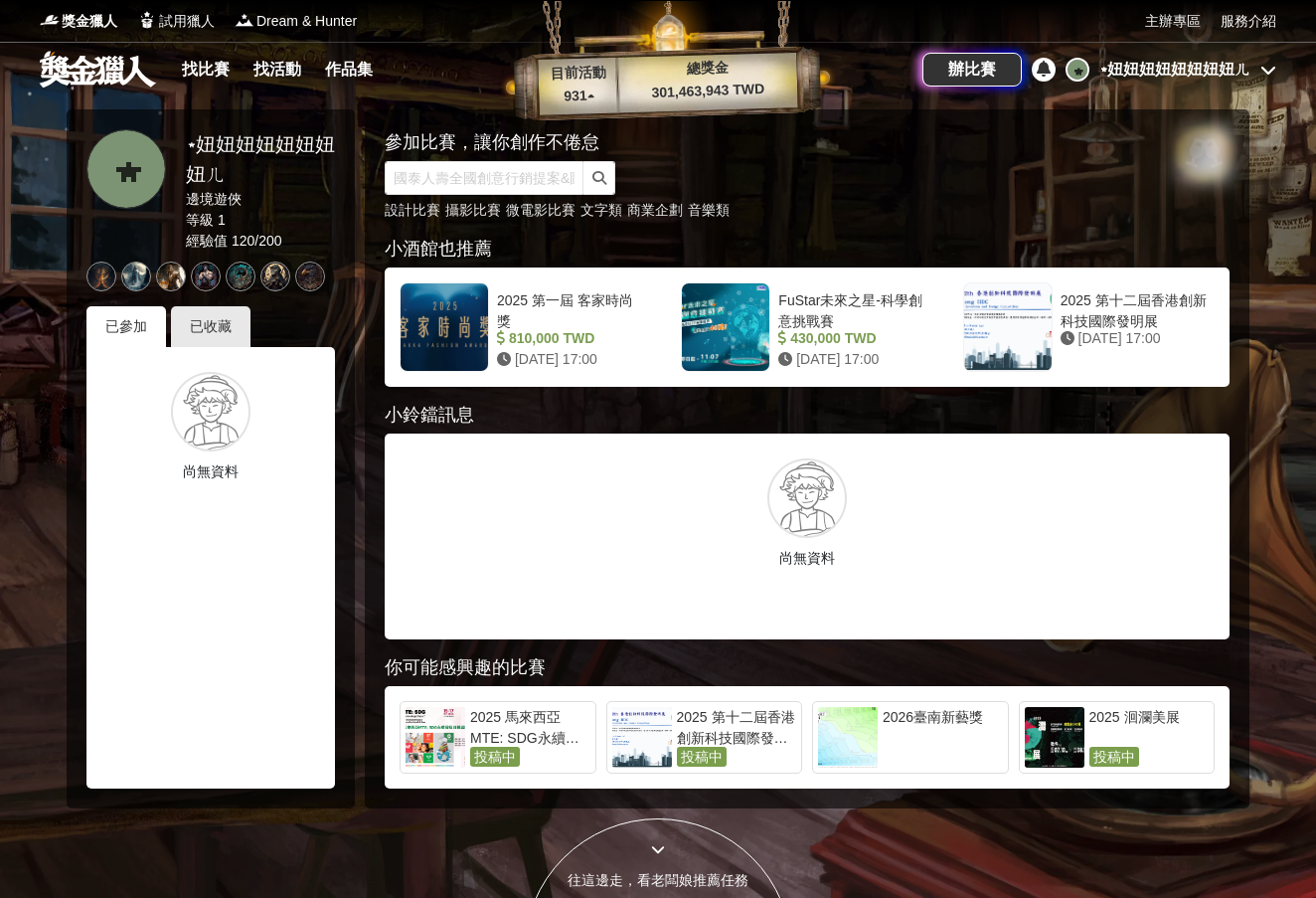 click at bounding box center (97, 69) 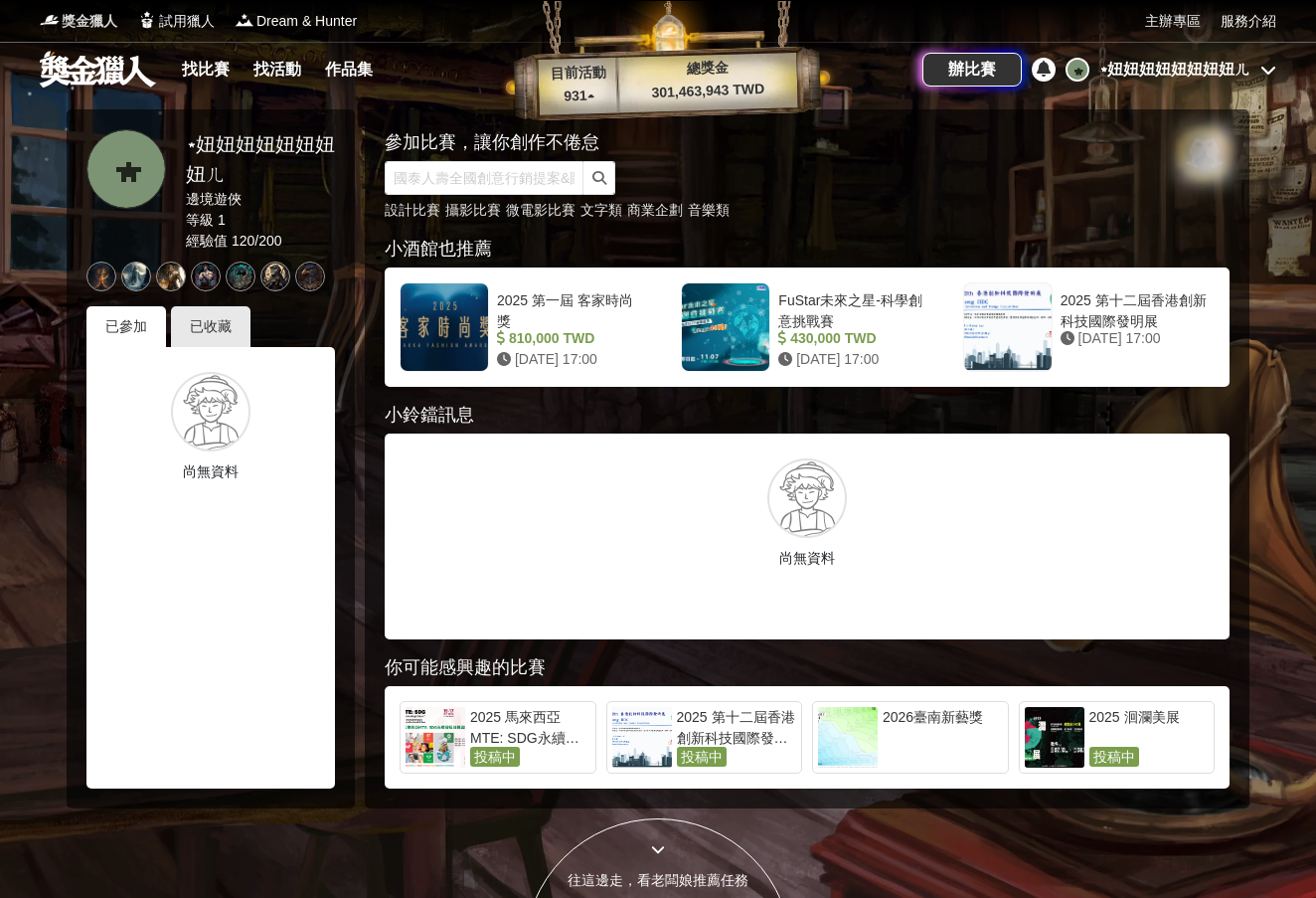 click on "獎金獵人" at bounding box center [89, 21] 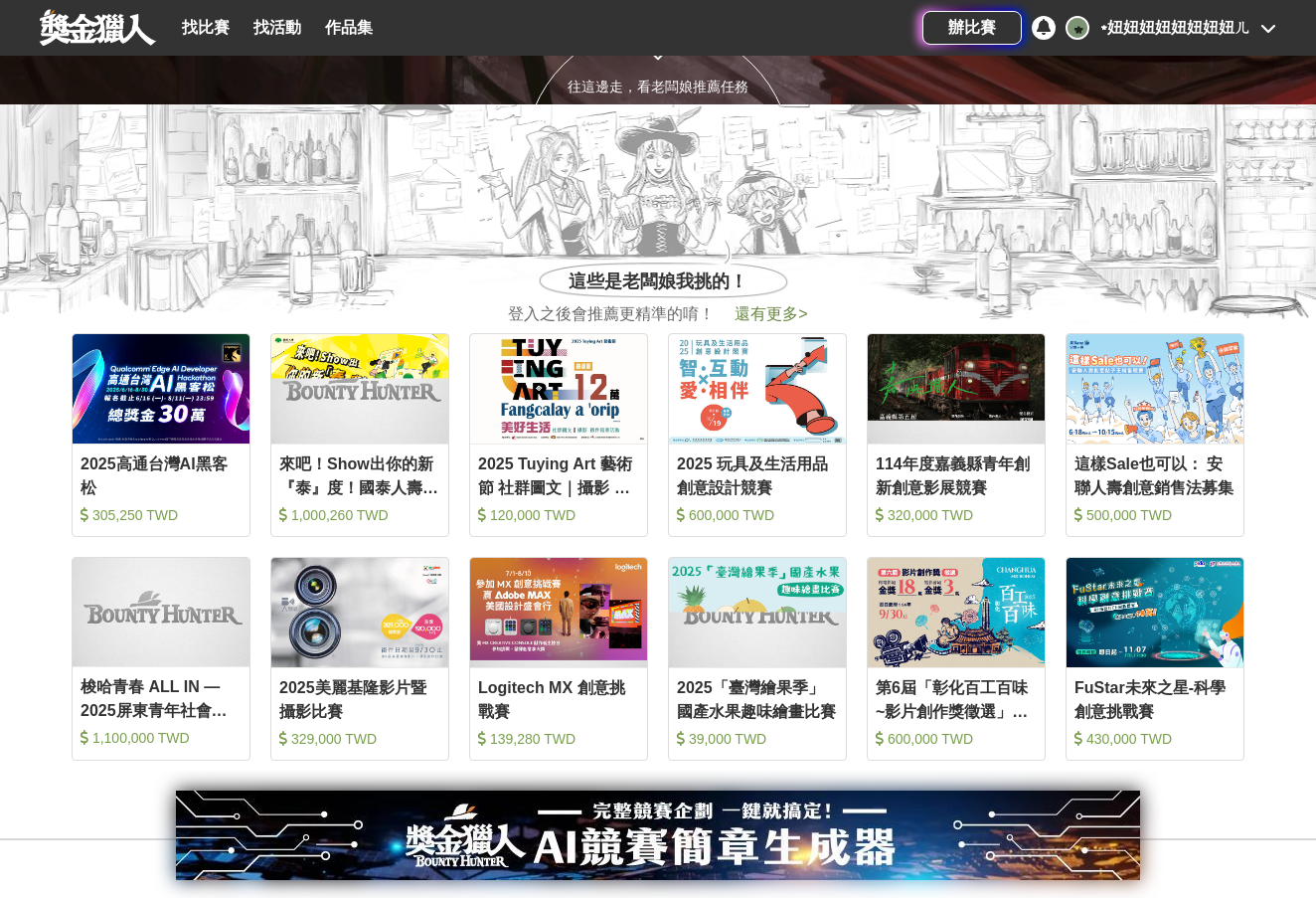 scroll, scrollTop: 801, scrollLeft: 0, axis: vertical 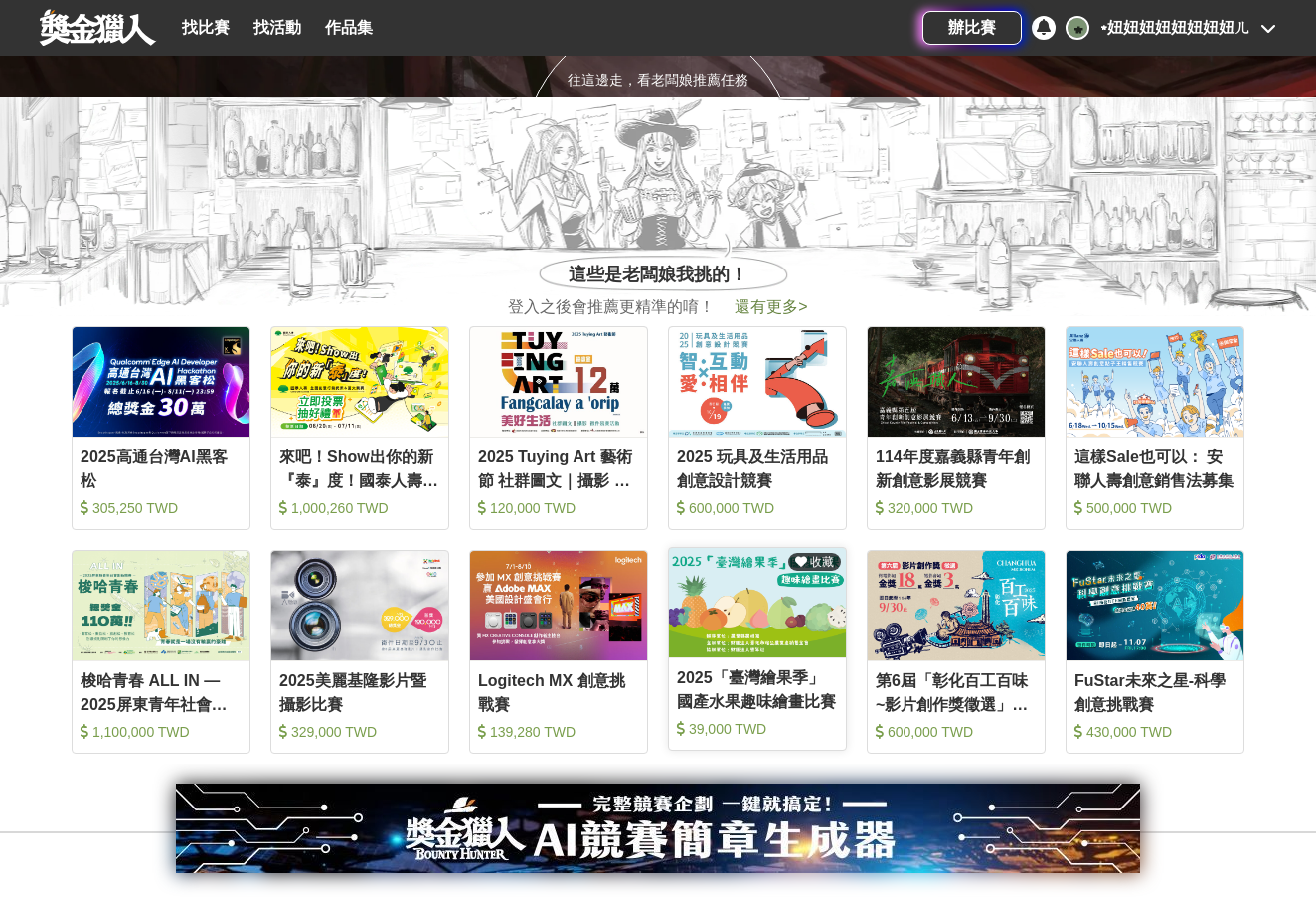 click on "2025「臺灣繪果季」國產水果趣味繪畫比賽" at bounding box center [757, 688] 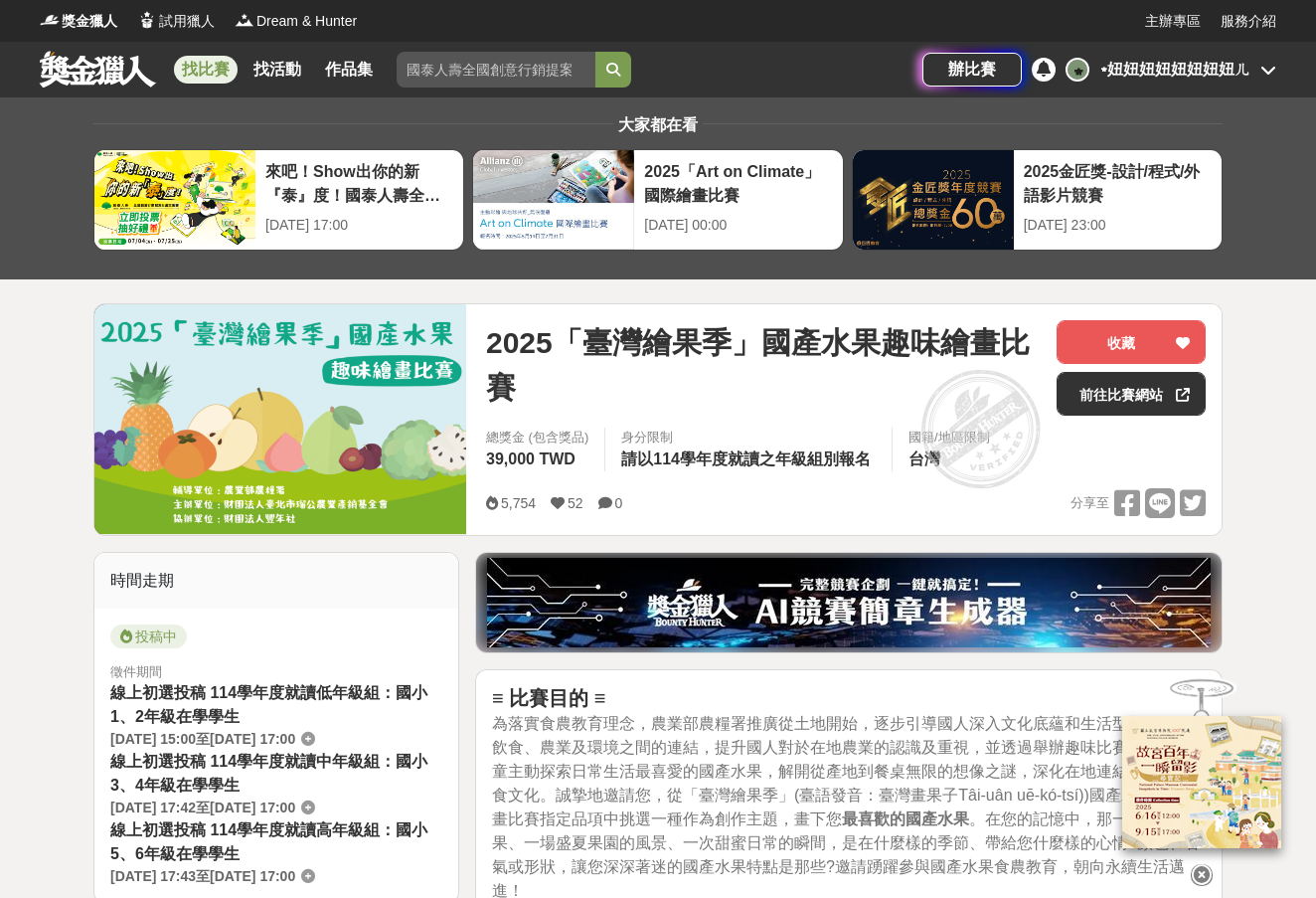 scroll, scrollTop: 0, scrollLeft: 0, axis: both 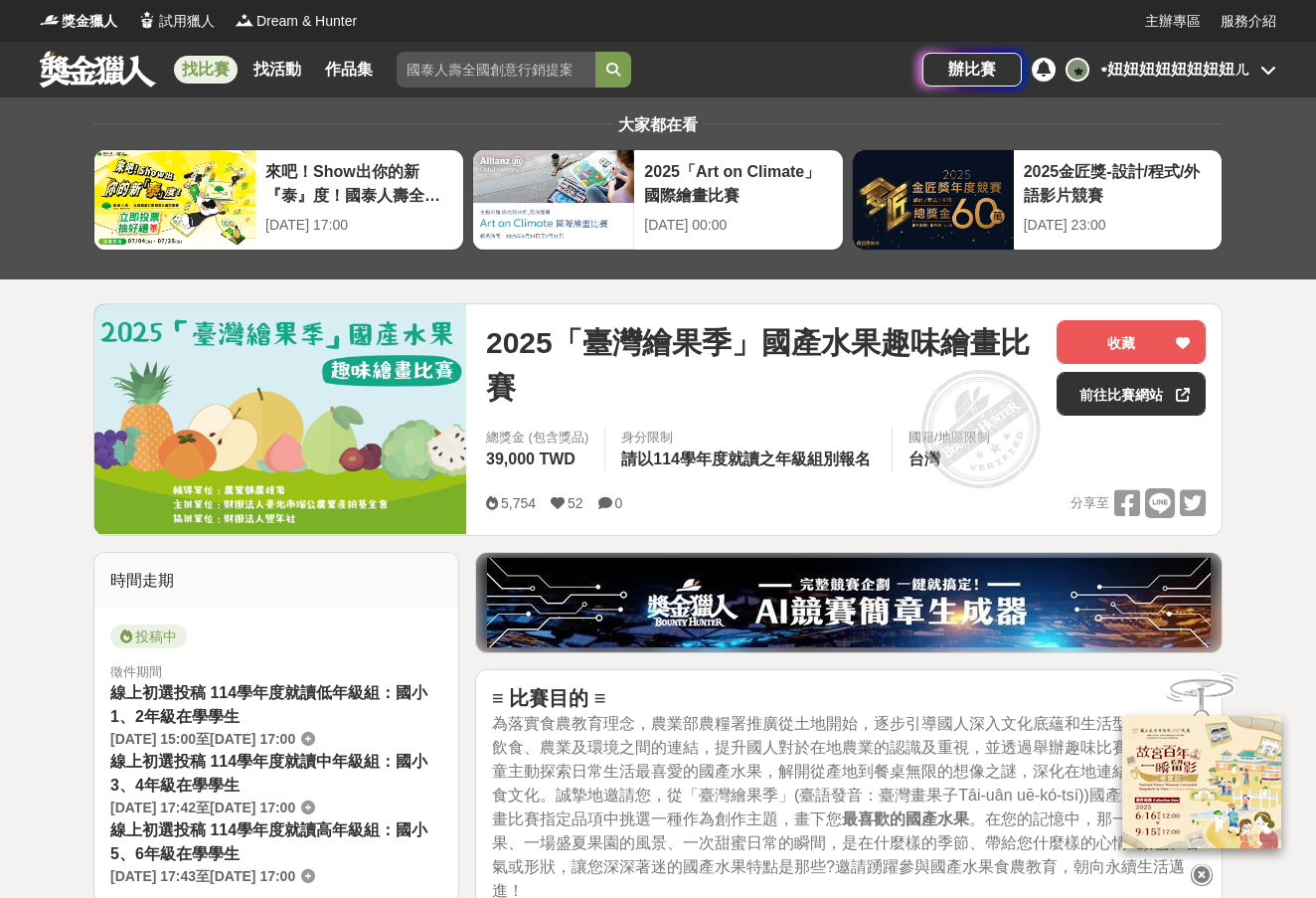 click on "找比賽" at bounding box center [206, 70] 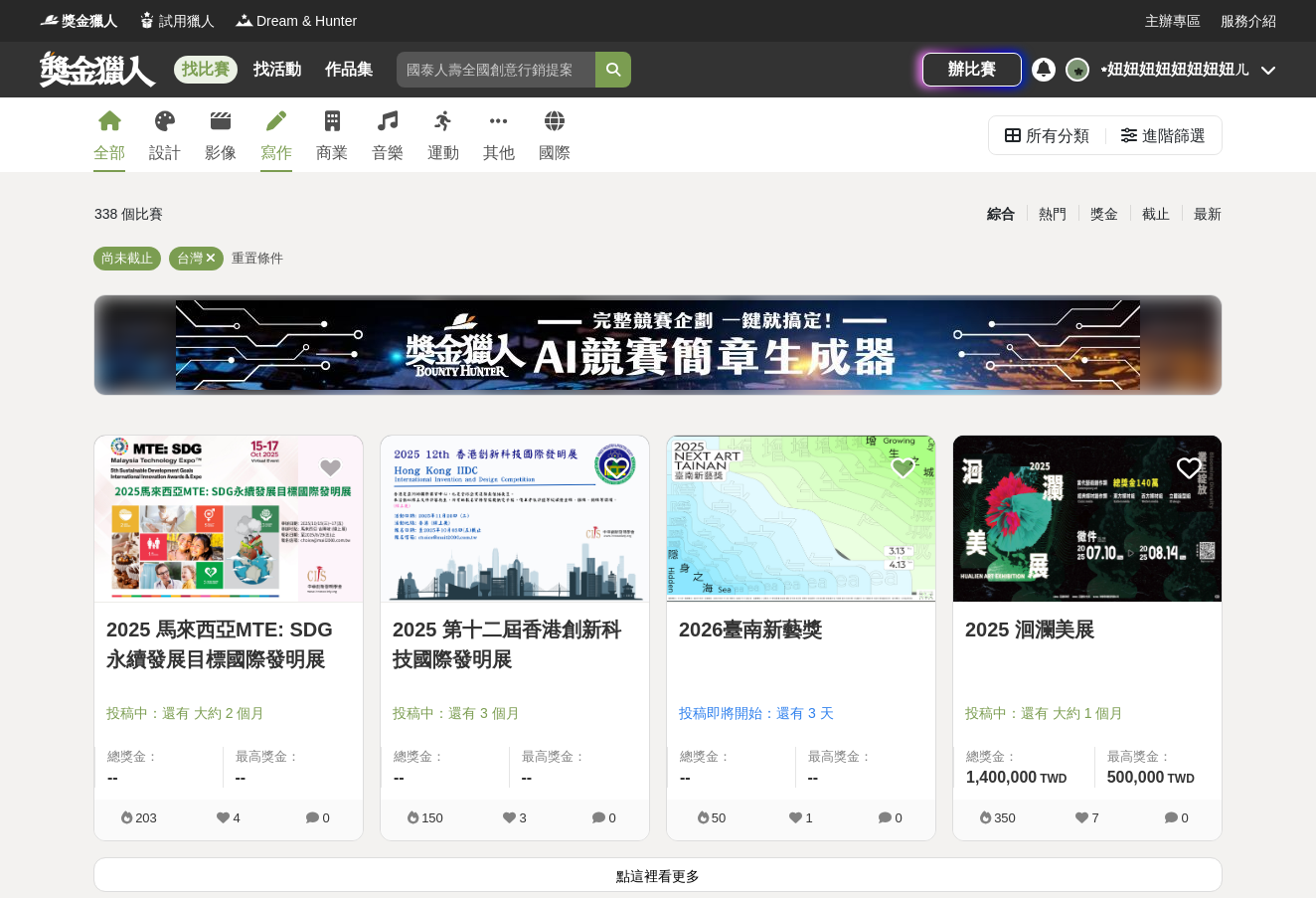 click on "寫作" at bounding box center (276, 134) 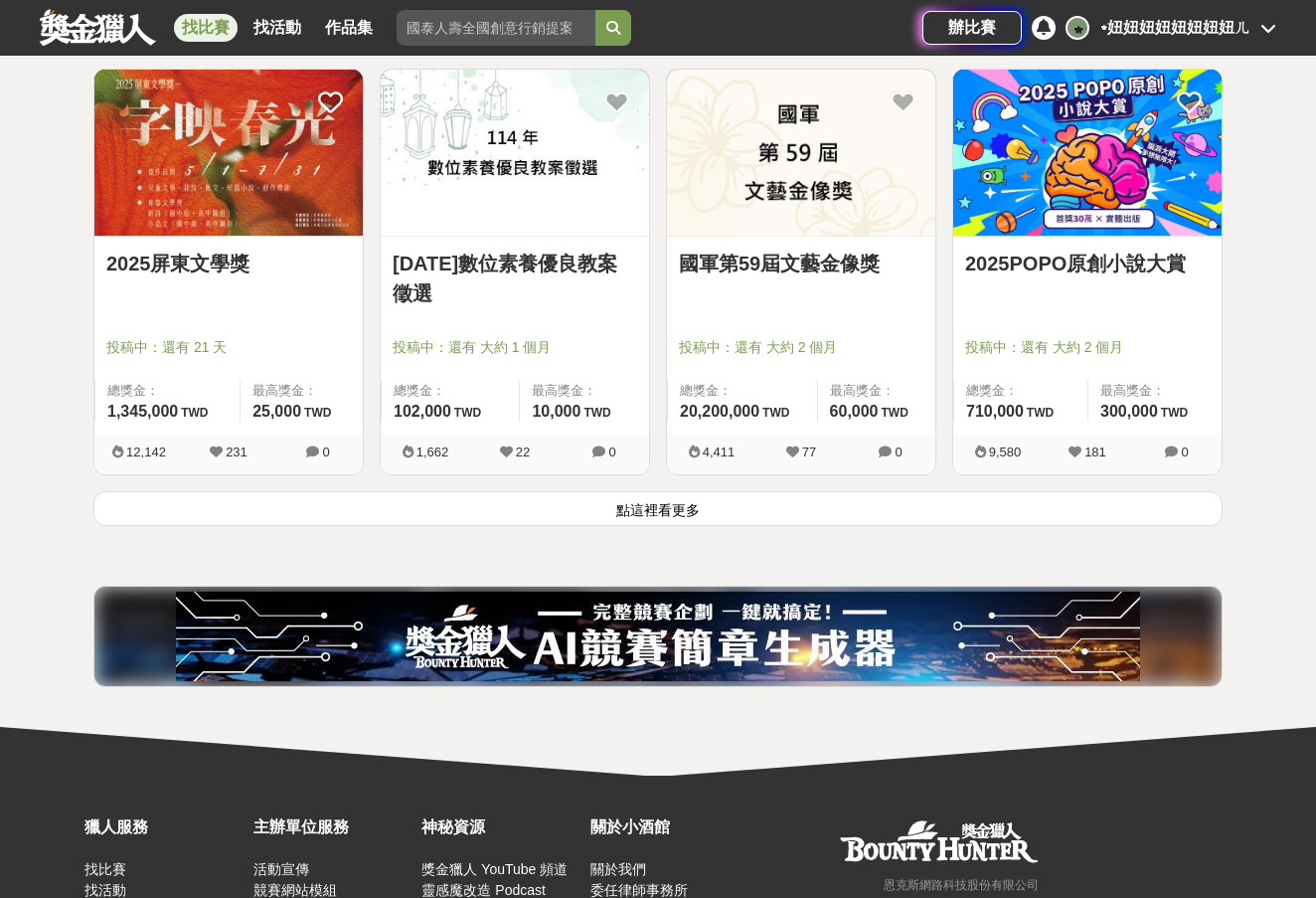 scroll, scrollTop: 2499, scrollLeft: 0, axis: vertical 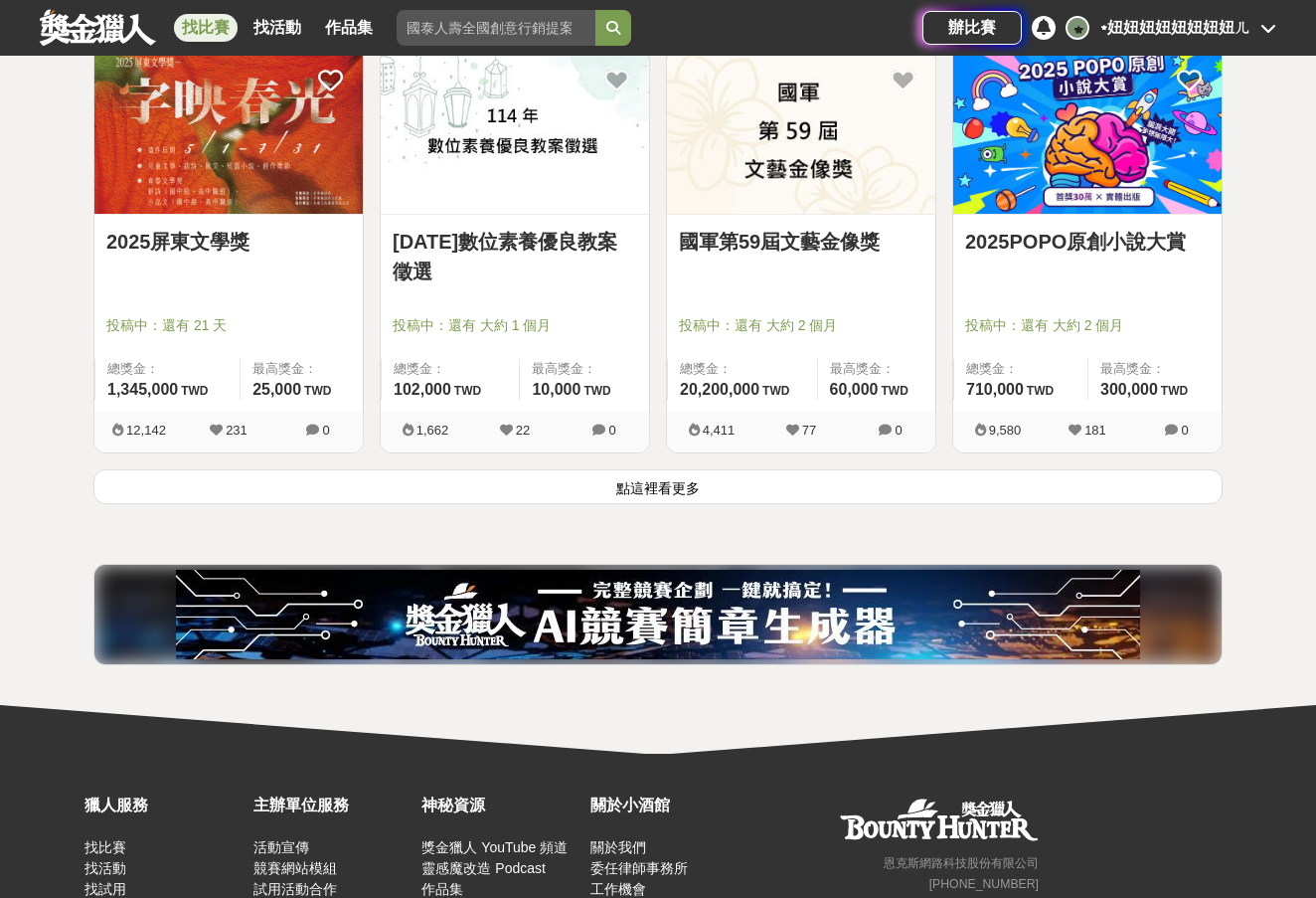 click on "點這裡看更多" at bounding box center [658, 486] 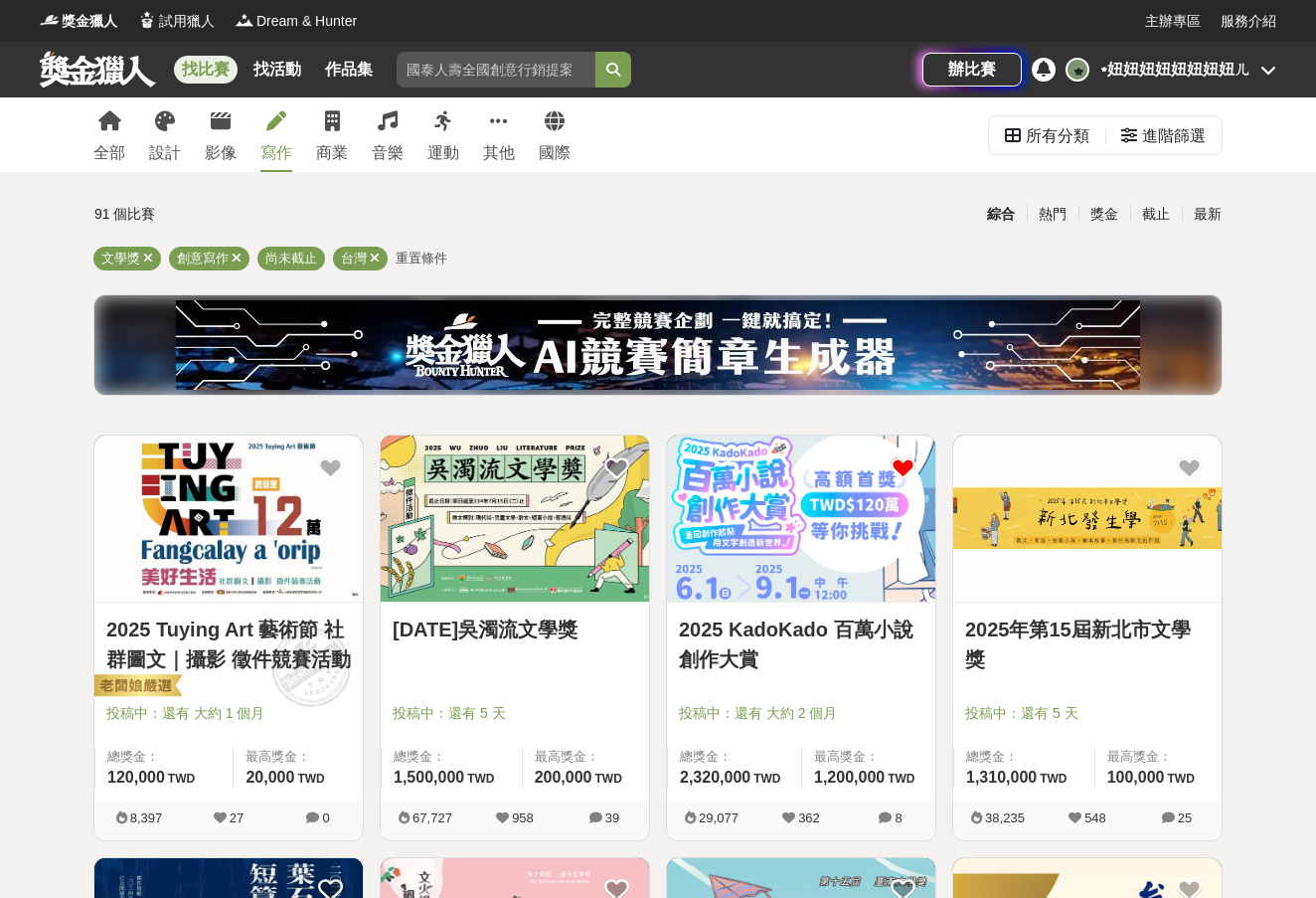 scroll, scrollTop: 0, scrollLeft: 0, axis: both 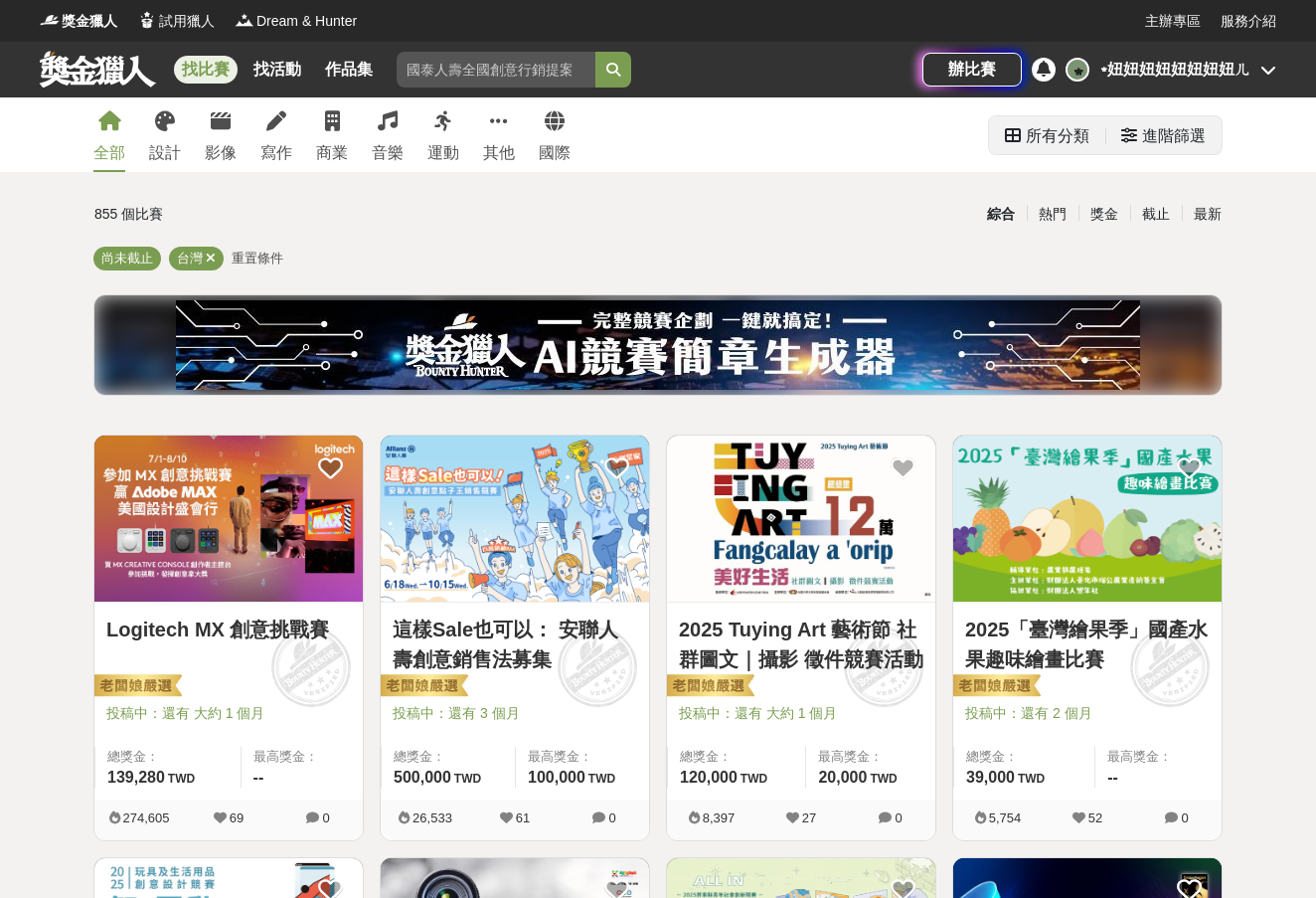 click on "進階篩選" at bounding box center (1174, 136) 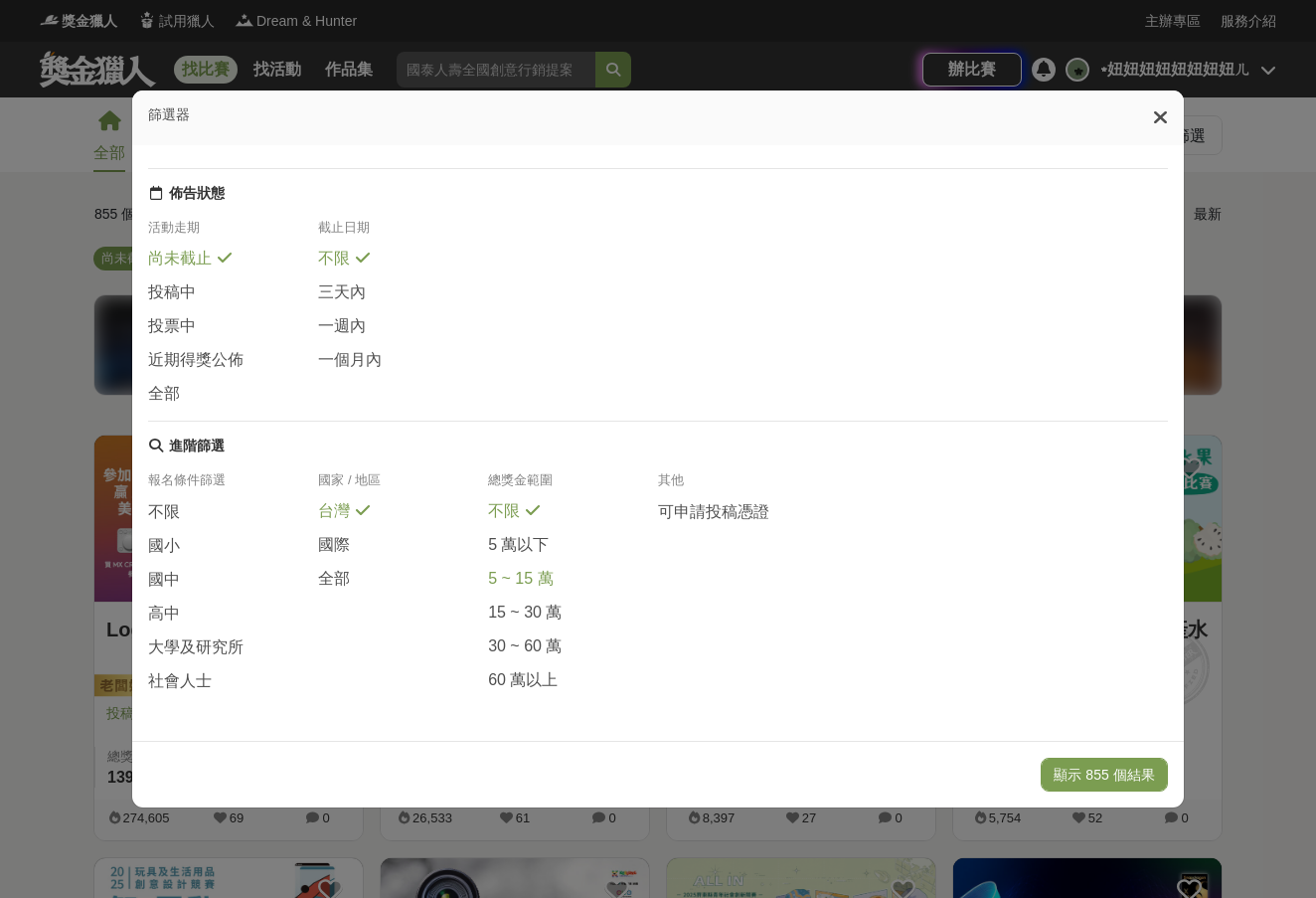 scroll, scrollTop: 203, scrollLeft: 0, axis: vertical 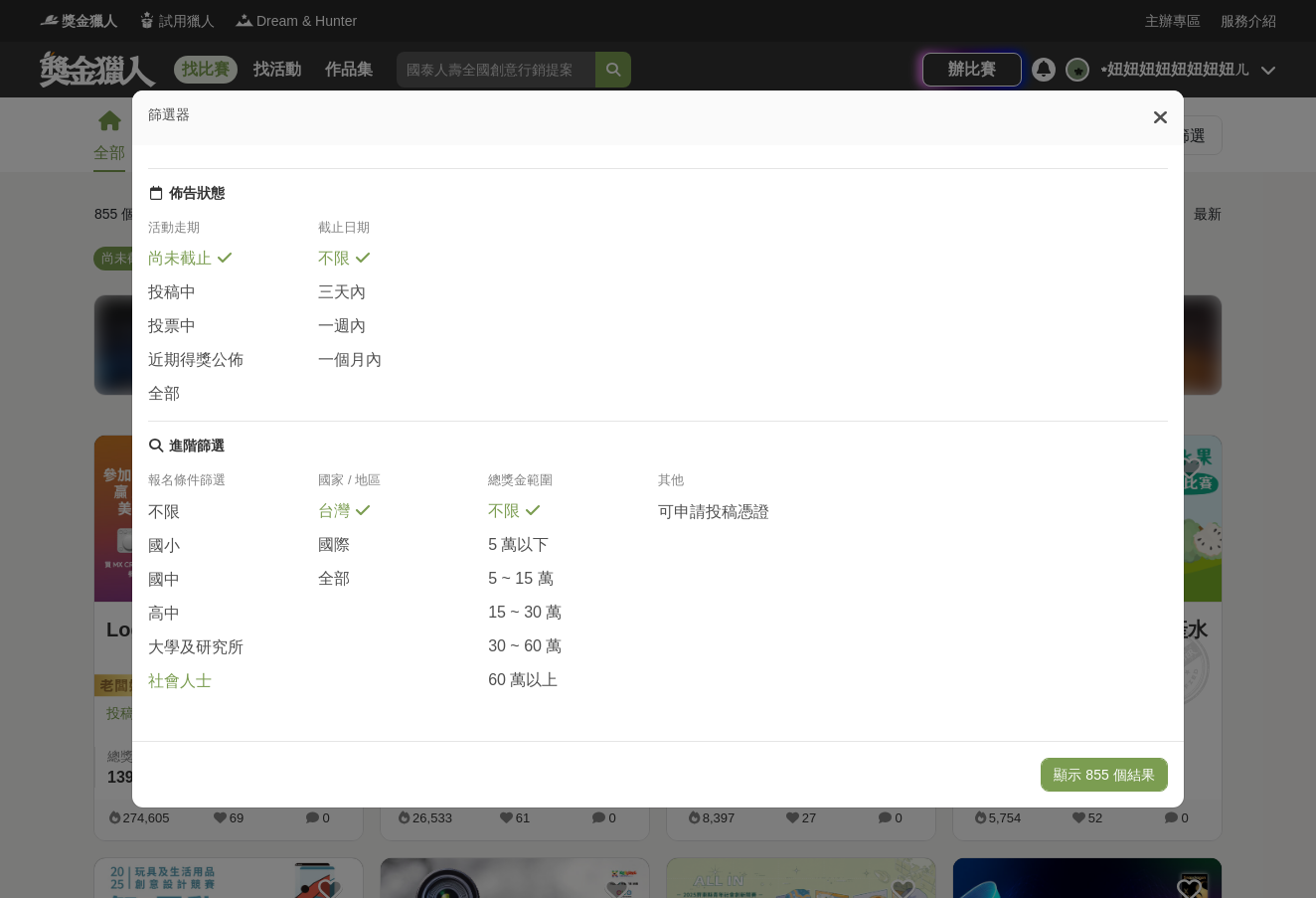 click on "社會人士" at bounding box center (180, 681) 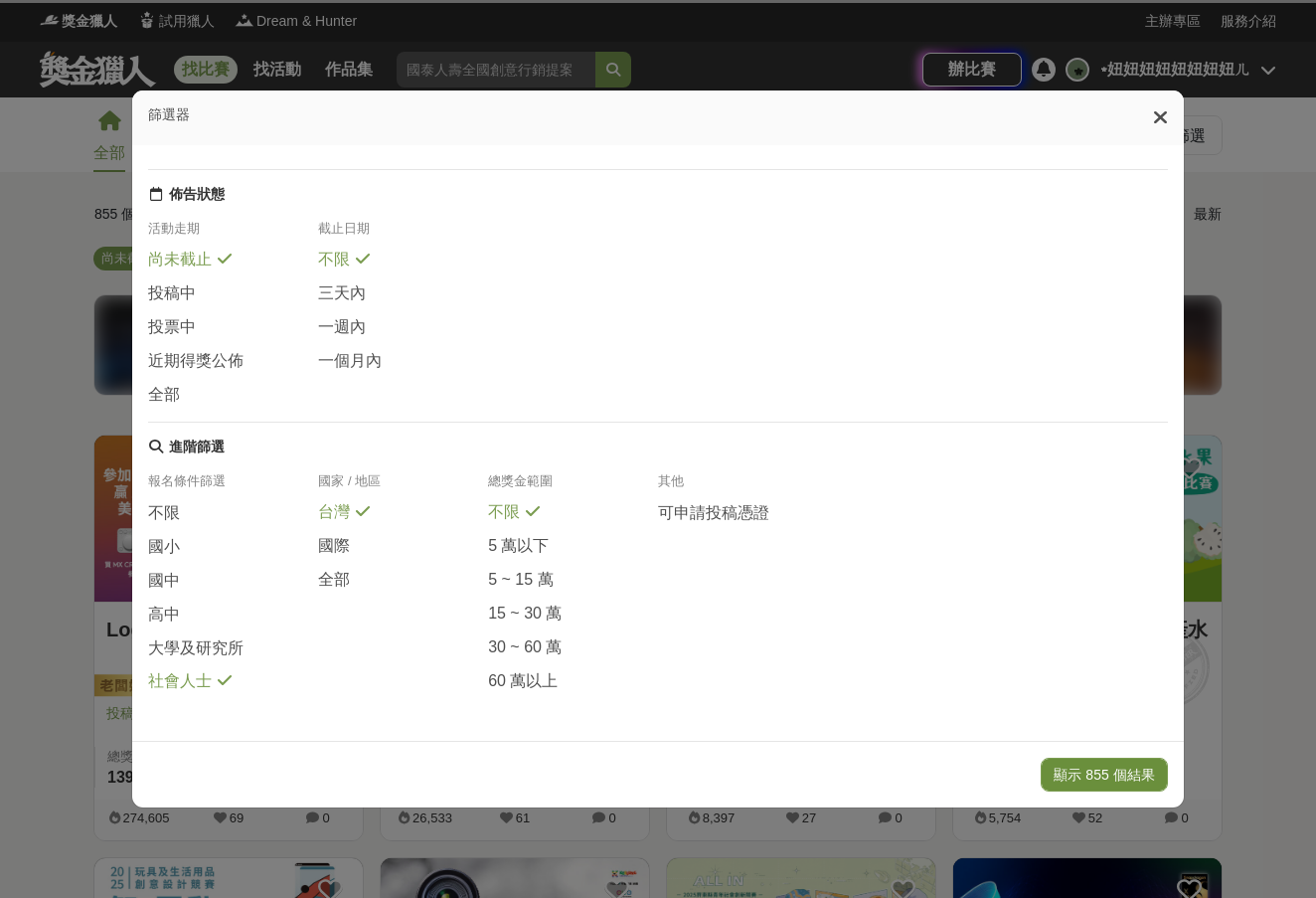 click on "顯示 855 個結果" at bounding box center [1103, 775] 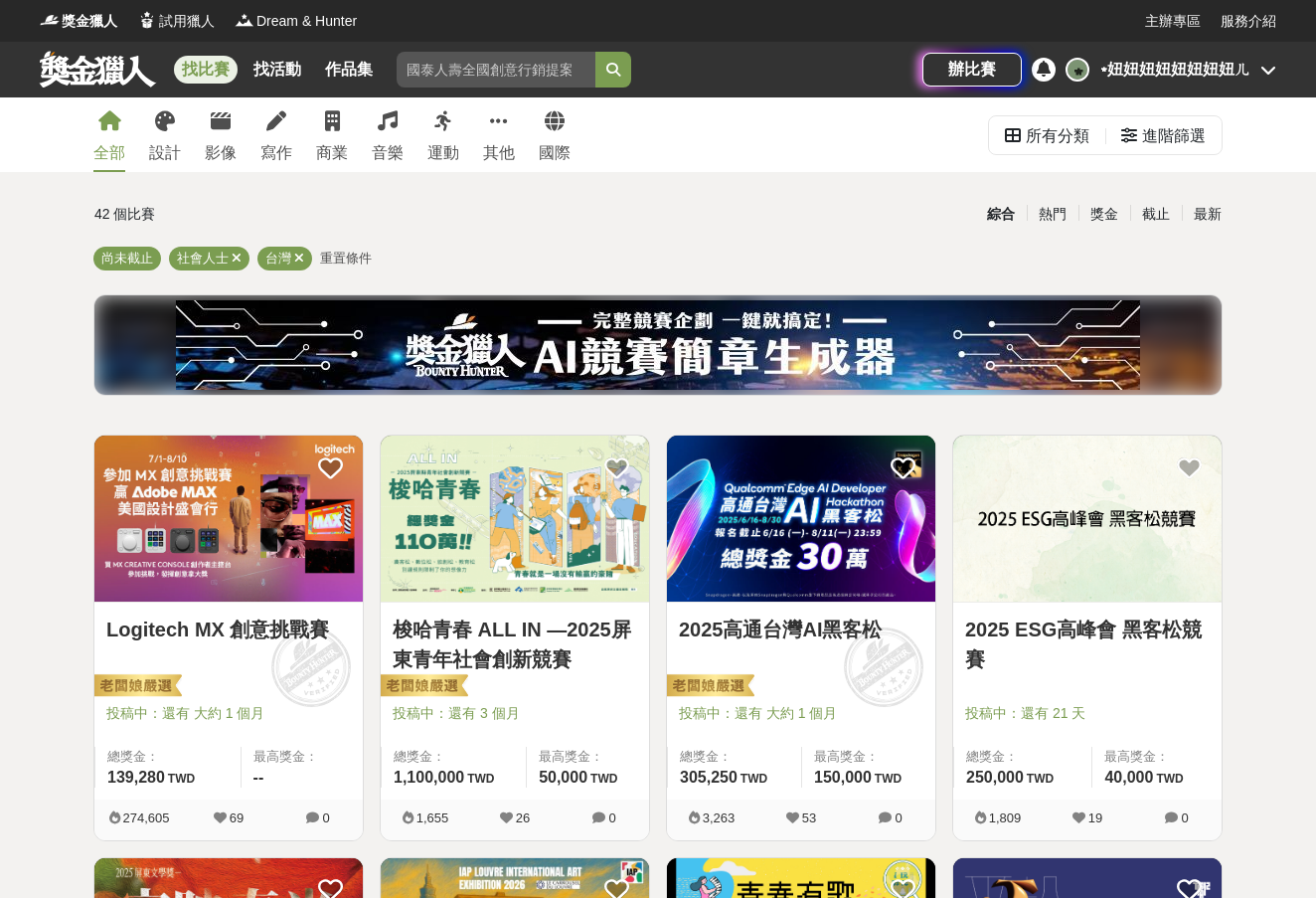 click on "梭哈青春 ALL IN —2025屏東青年社會創新競賽" at bounding box center (515, 644) 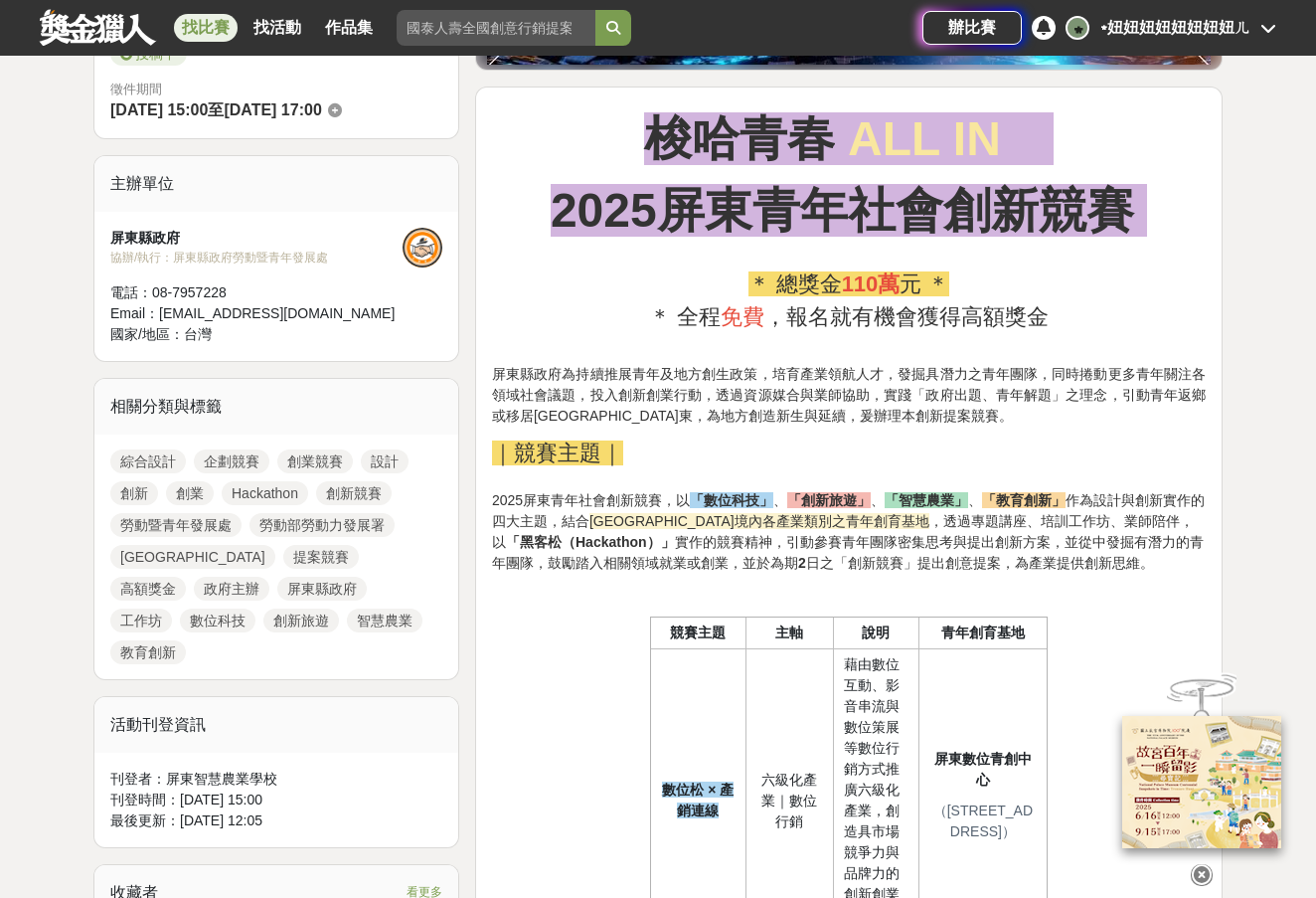 scroll, scrollTop: 584, scrollLeft: 0, axis: vertical 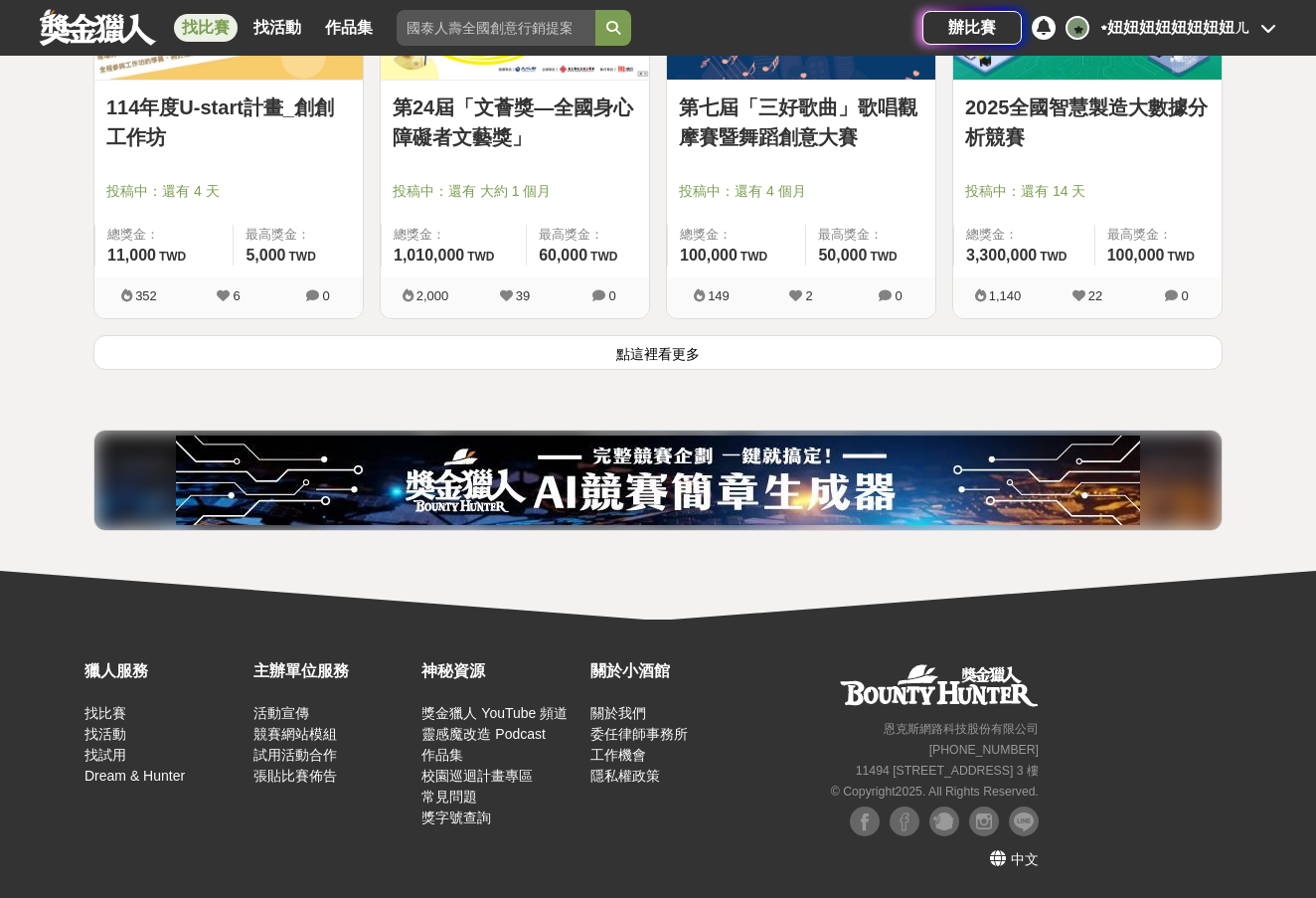 click on "點這裡看更多" at bounding box center [658, 352] 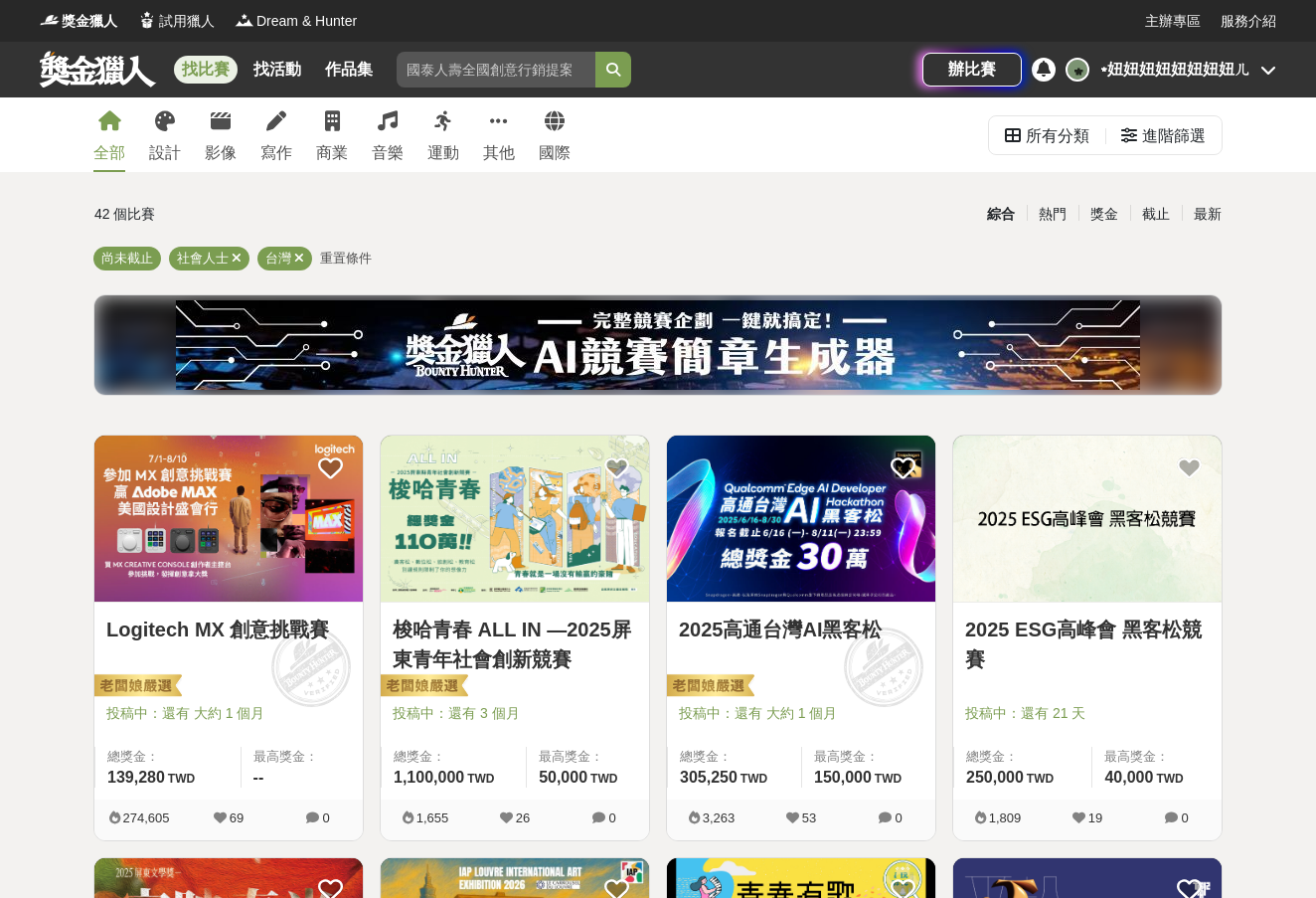 scroll, scrollTop: 0, scrollLeft: 0, axis: both 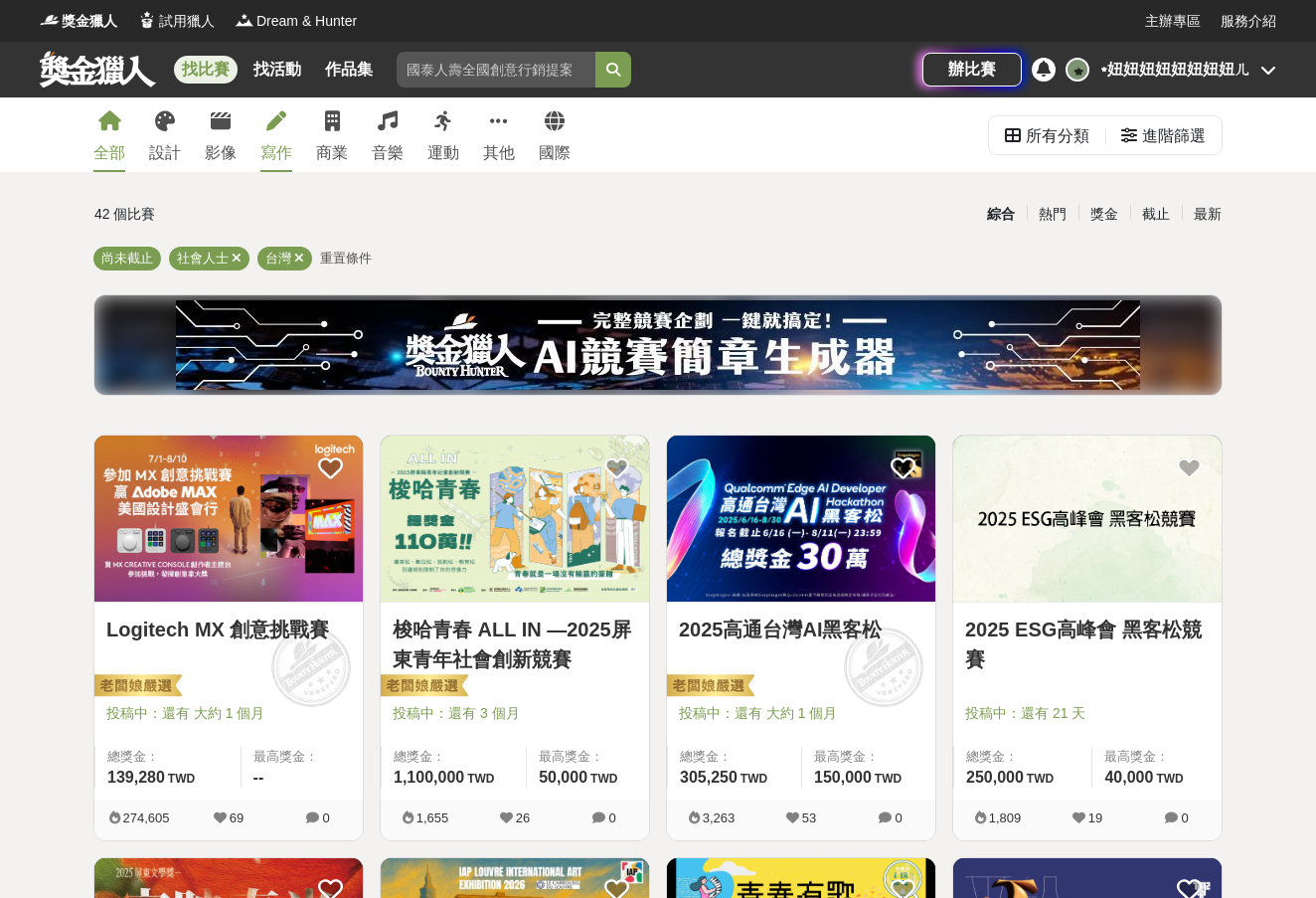 click on "寫作" at bounding box center (276, 134) 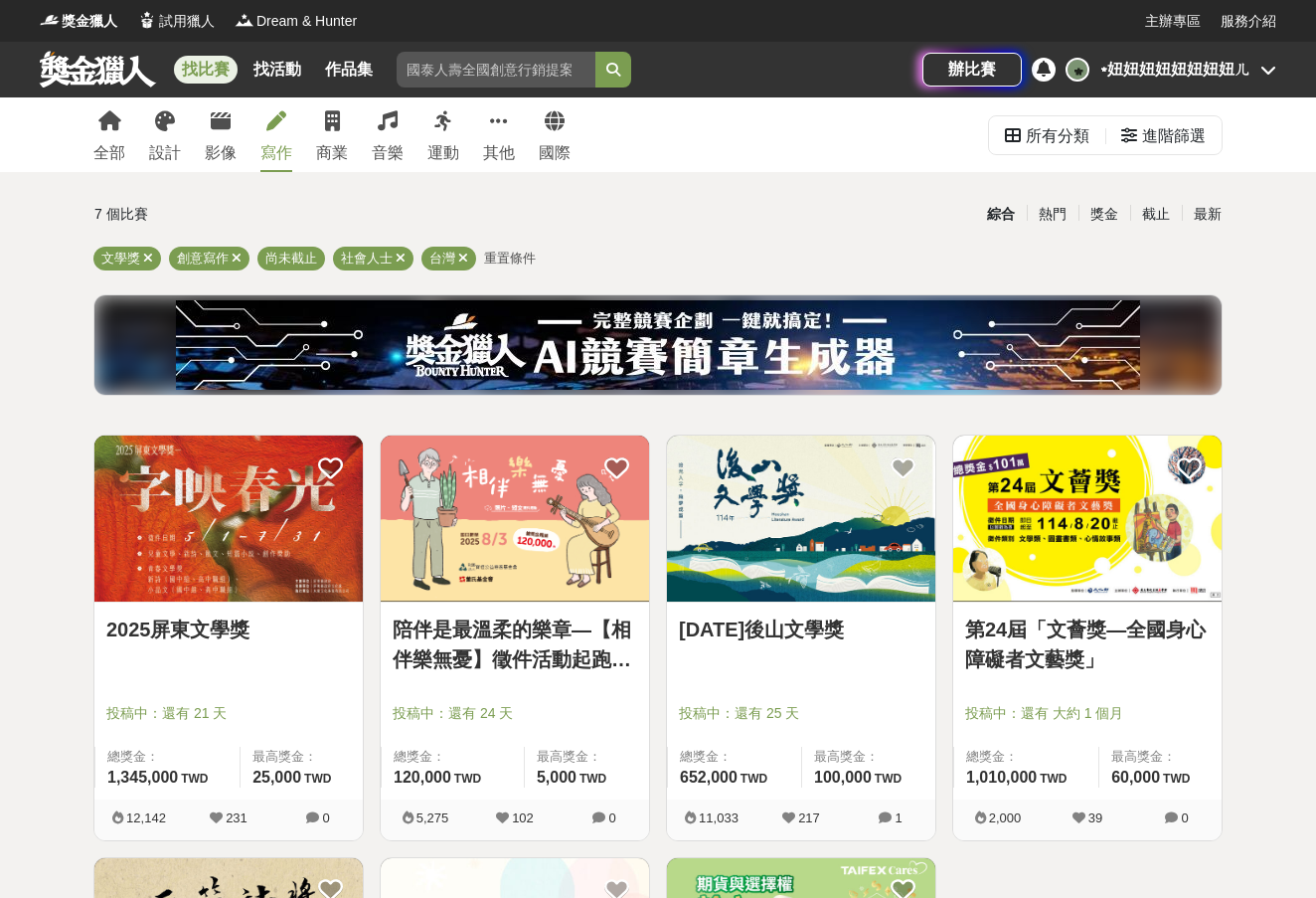 click on "2025屏東文學獎" at bounding box center [229, 629] 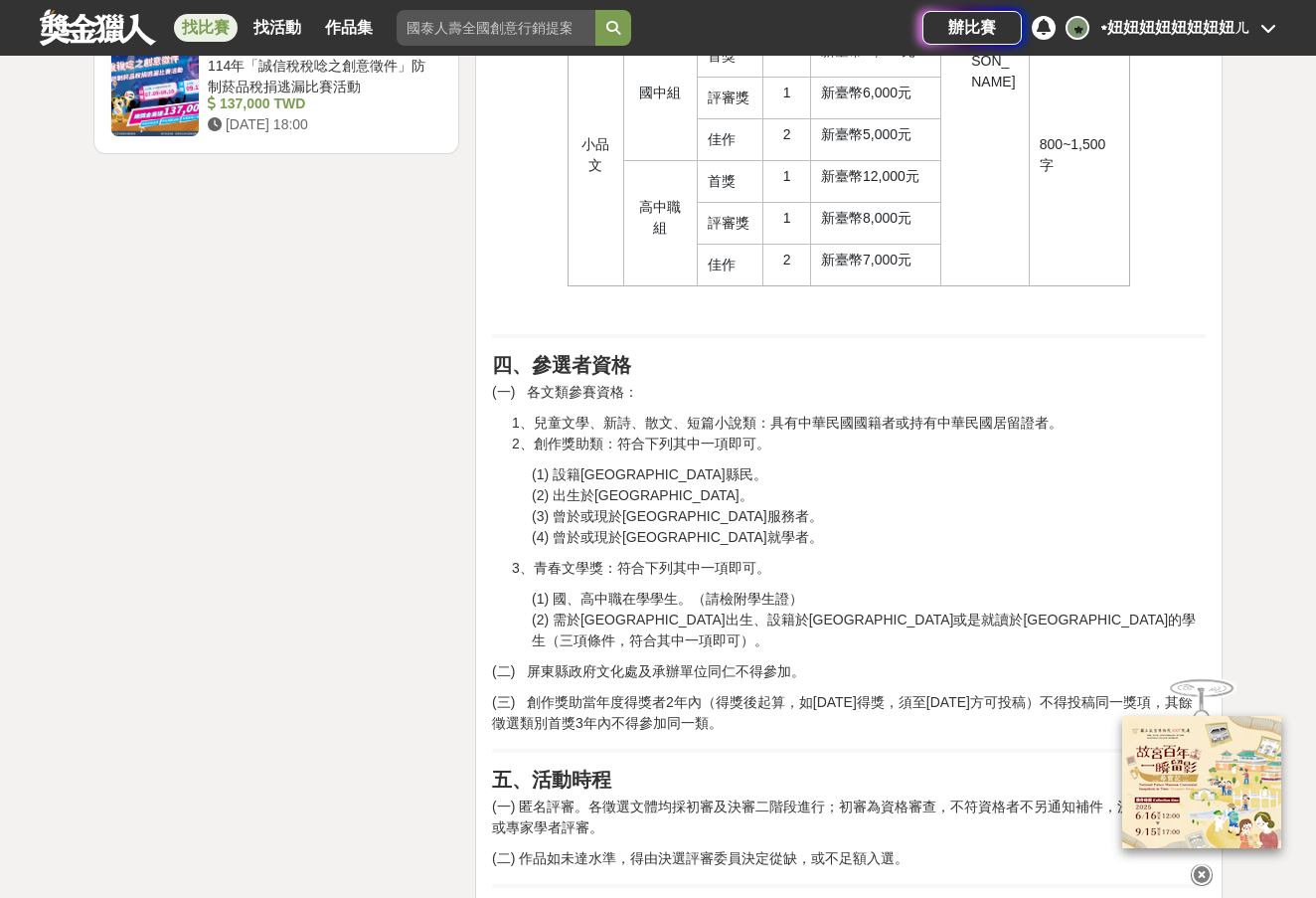 scroll, scrollTop: 2858, scrollLeft: 0, axis: vertical 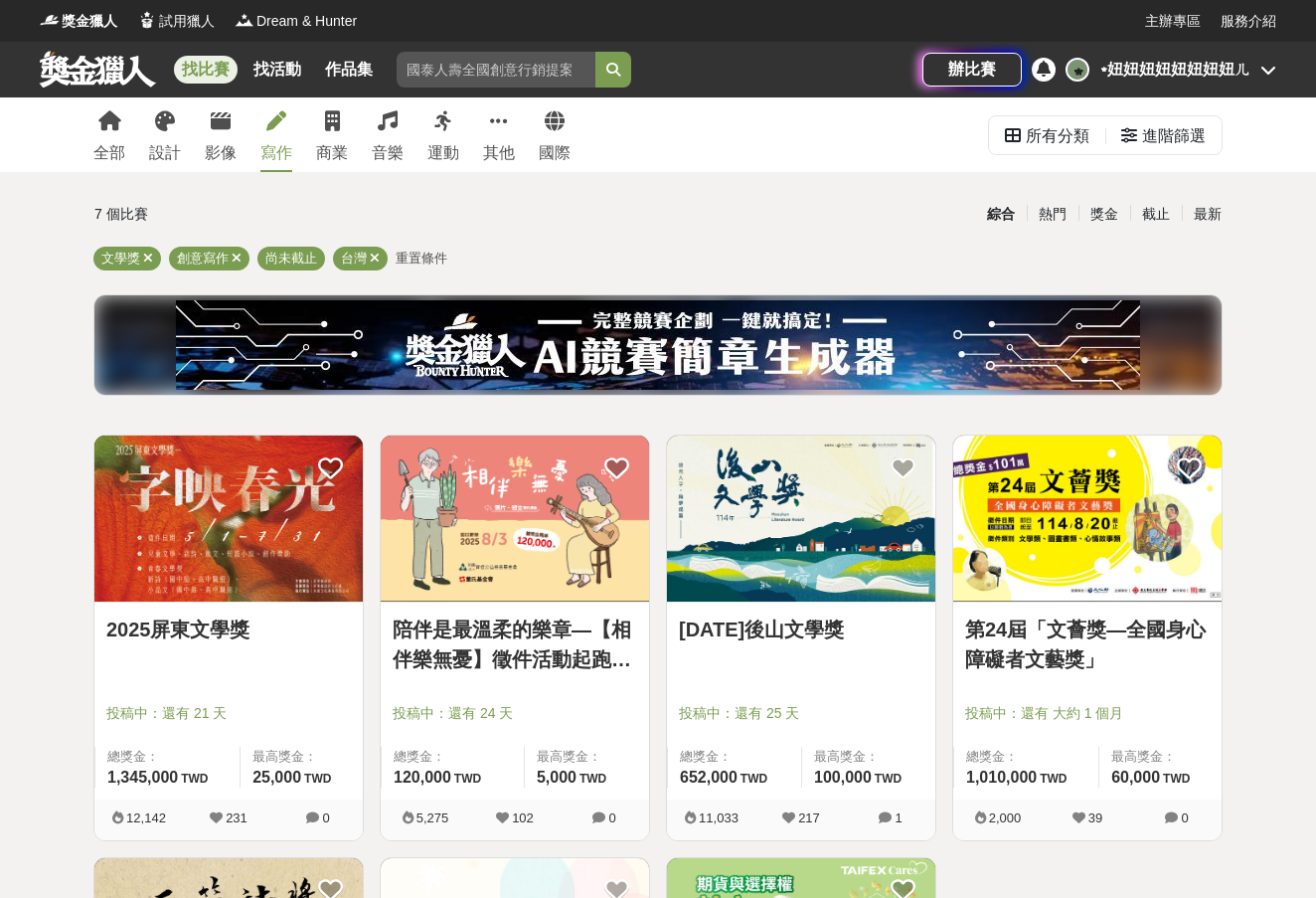 click on "陪伴是最溫柔的樂章—【相伴樂無憂】徵件活動起跑，邀你分享樂齡的每一刻" at bounding box center [515, 644] 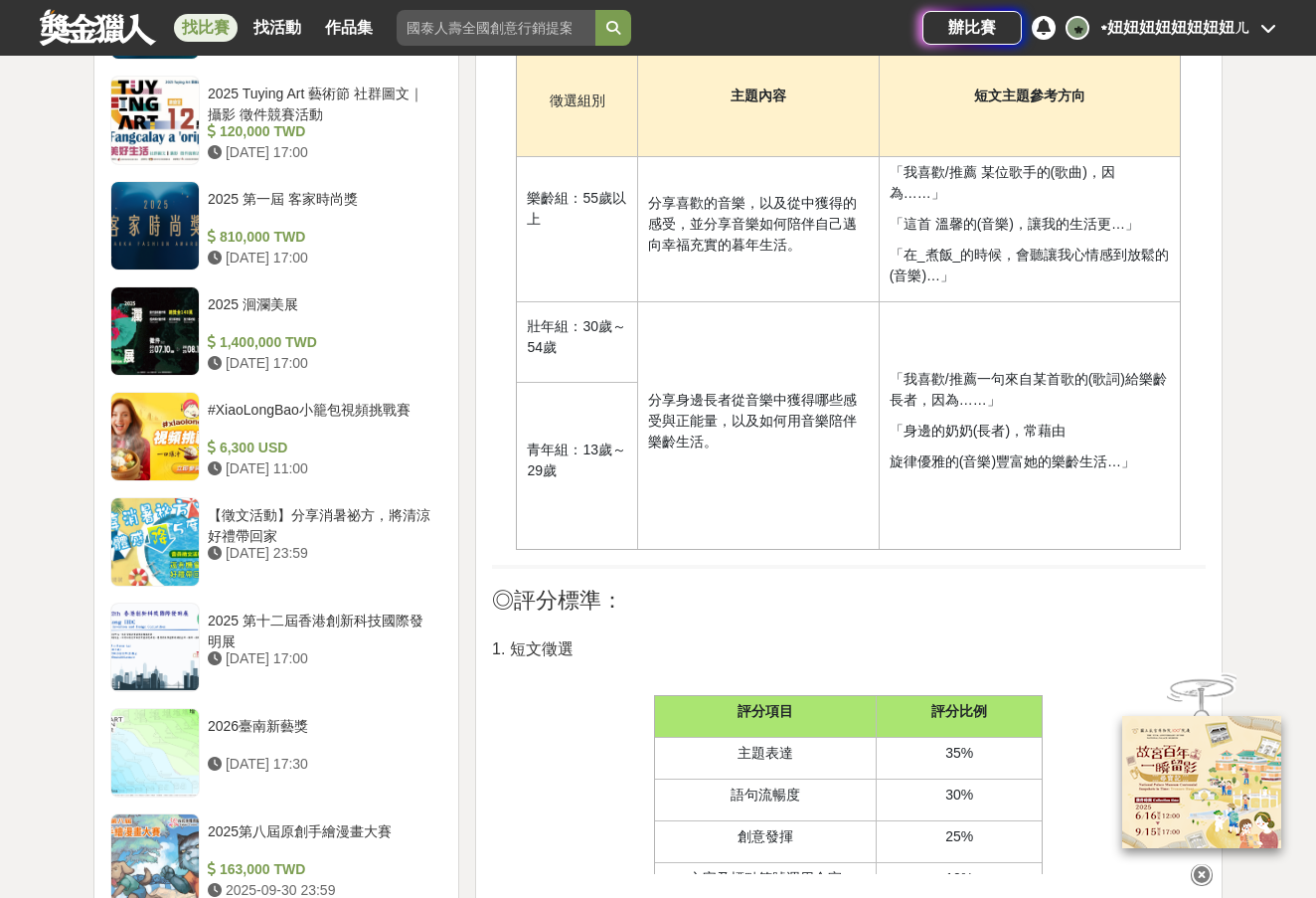 scroll, scrollTop: 1876, scrollLeft: 0, axis: vertical 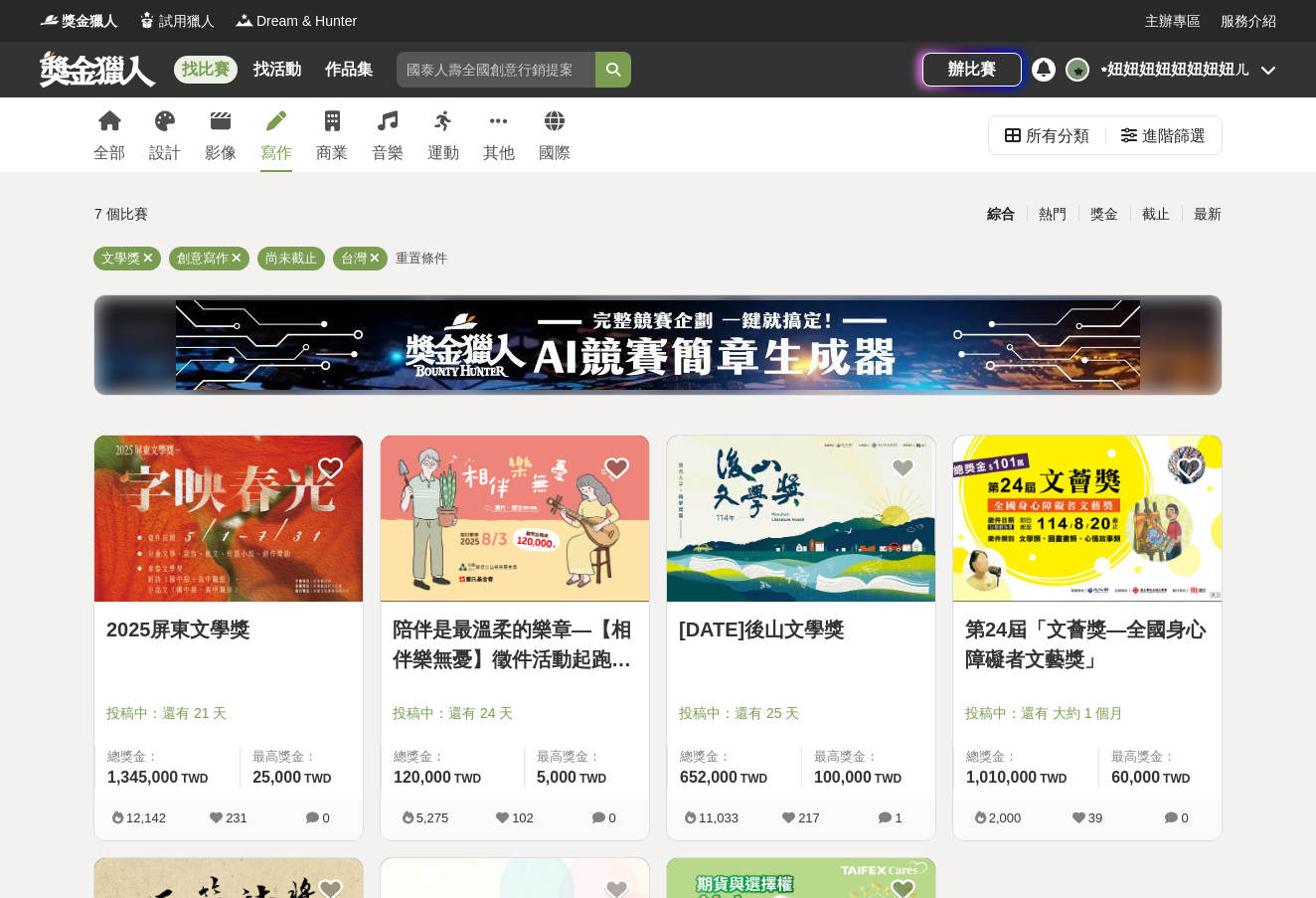 click on "[DATE]後山文學獎" at bounding box center (801, 629) 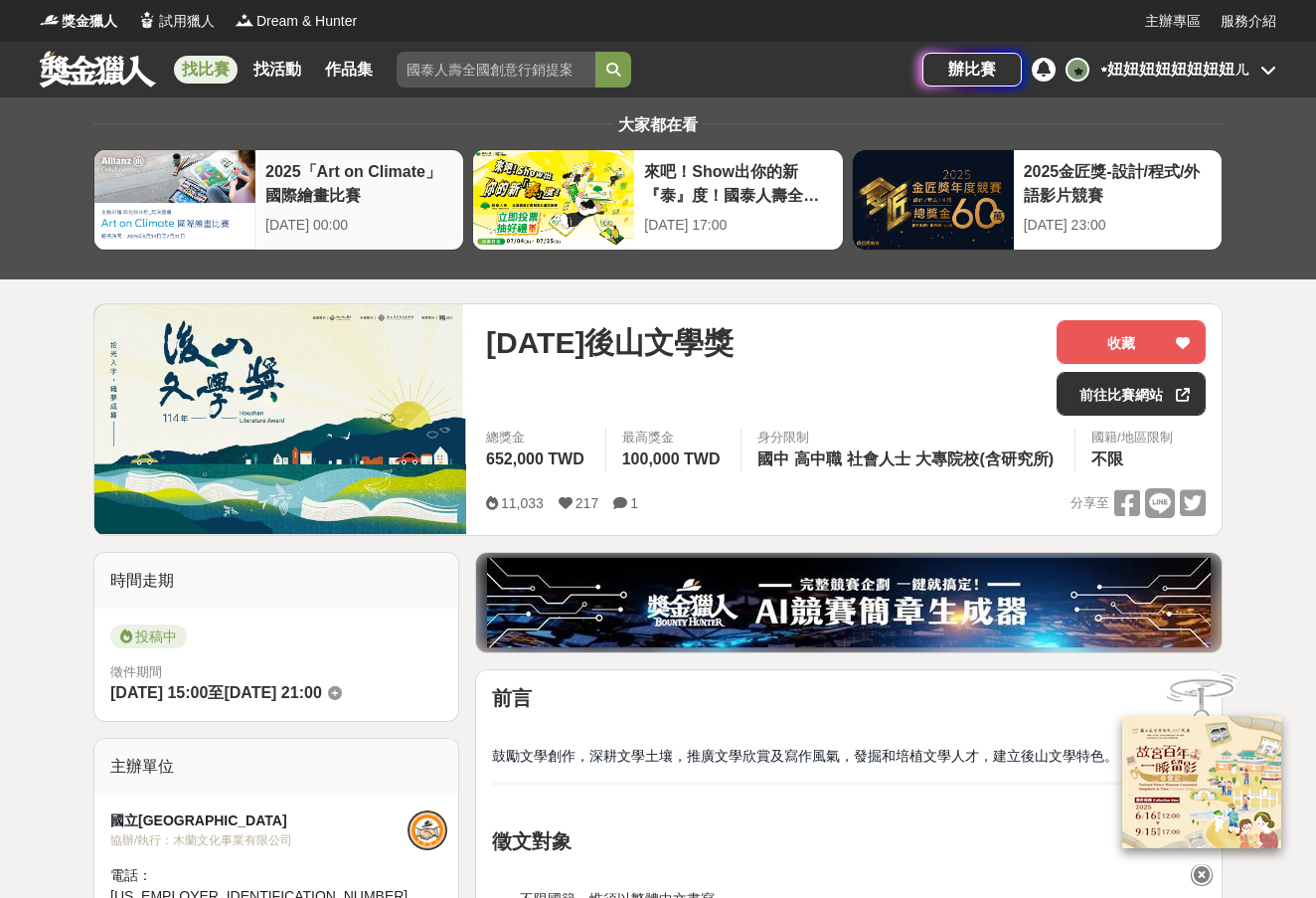 scroll, scrollTop: 0, scrollLeft: 0, axis: both 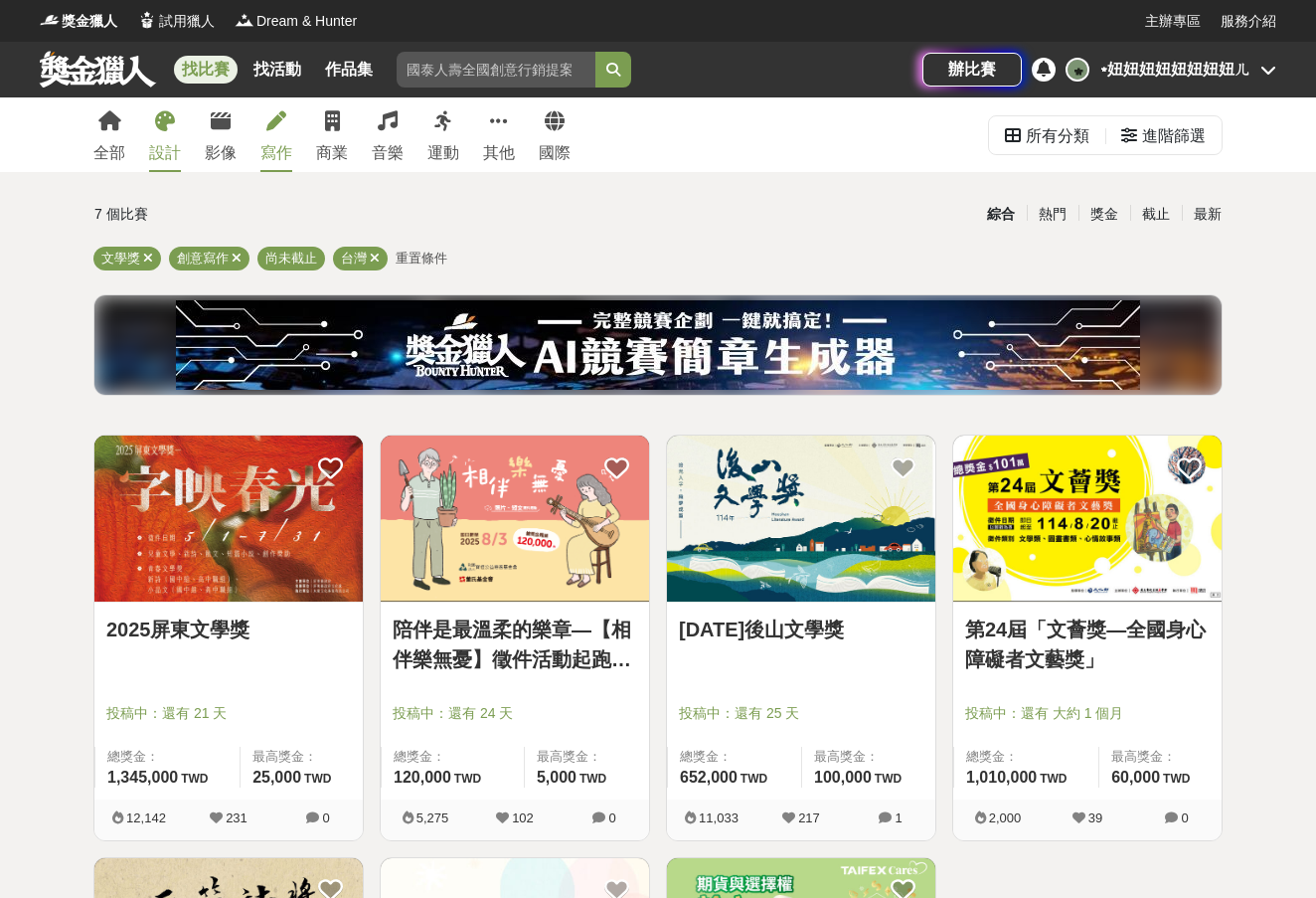 click on "設計" at bounding box center [165, 134] 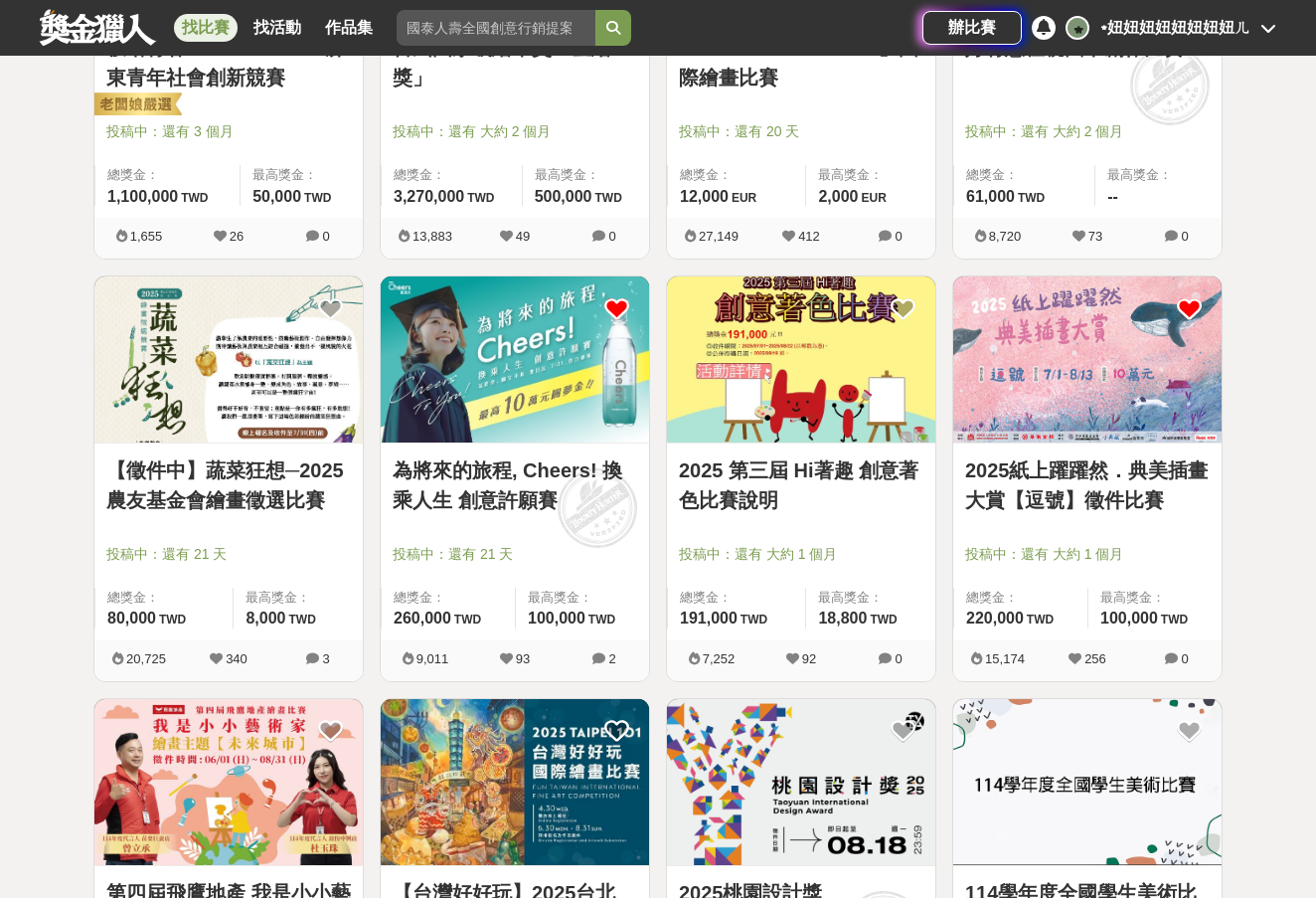 scroll, scrollTop: 1005, scrollLeft: 0, axis: vertical 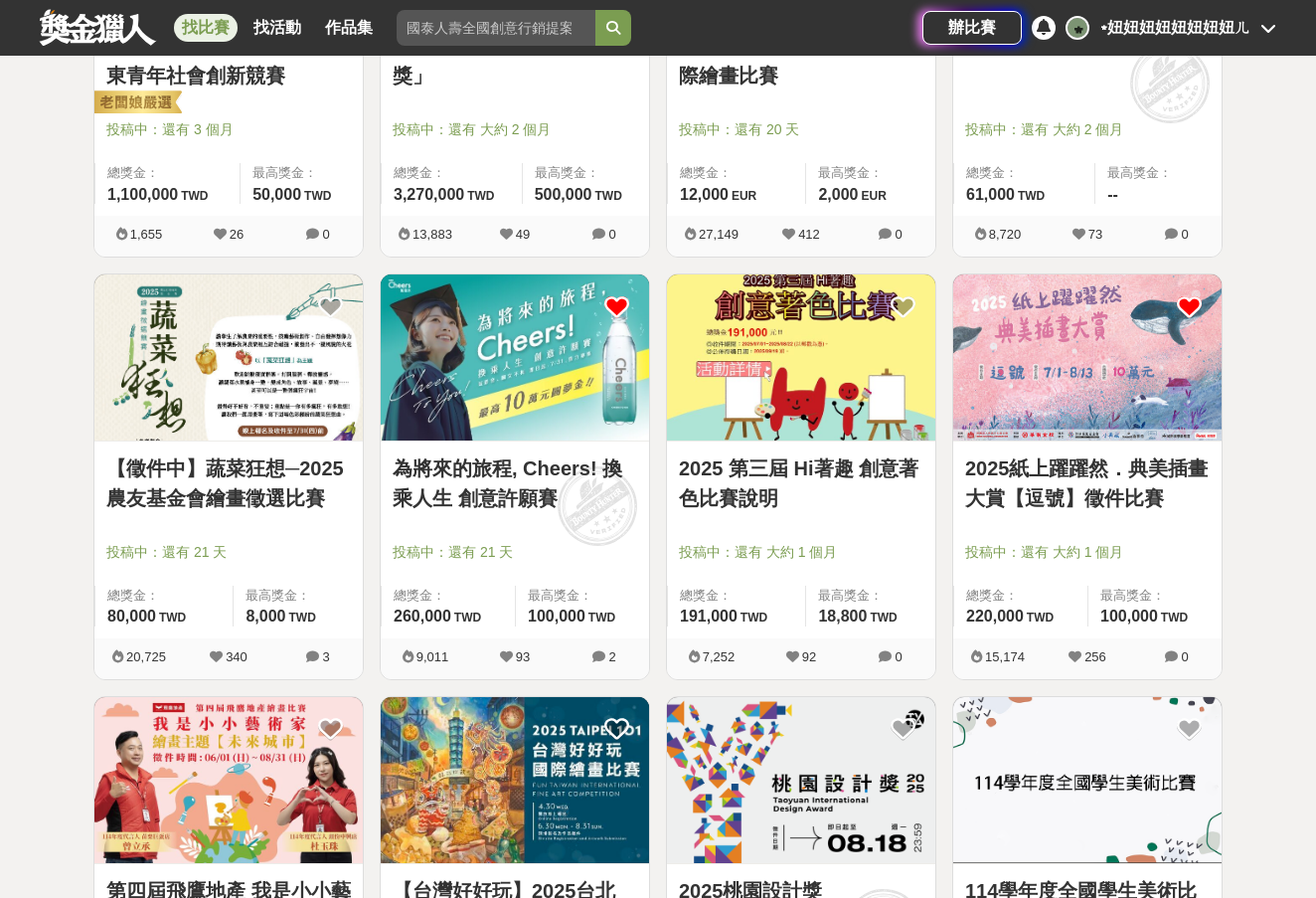 click on "【徵件中】蔬菜狂想─2025農友基金會繪畫徵選比賽" at bounding box center [229, 483] 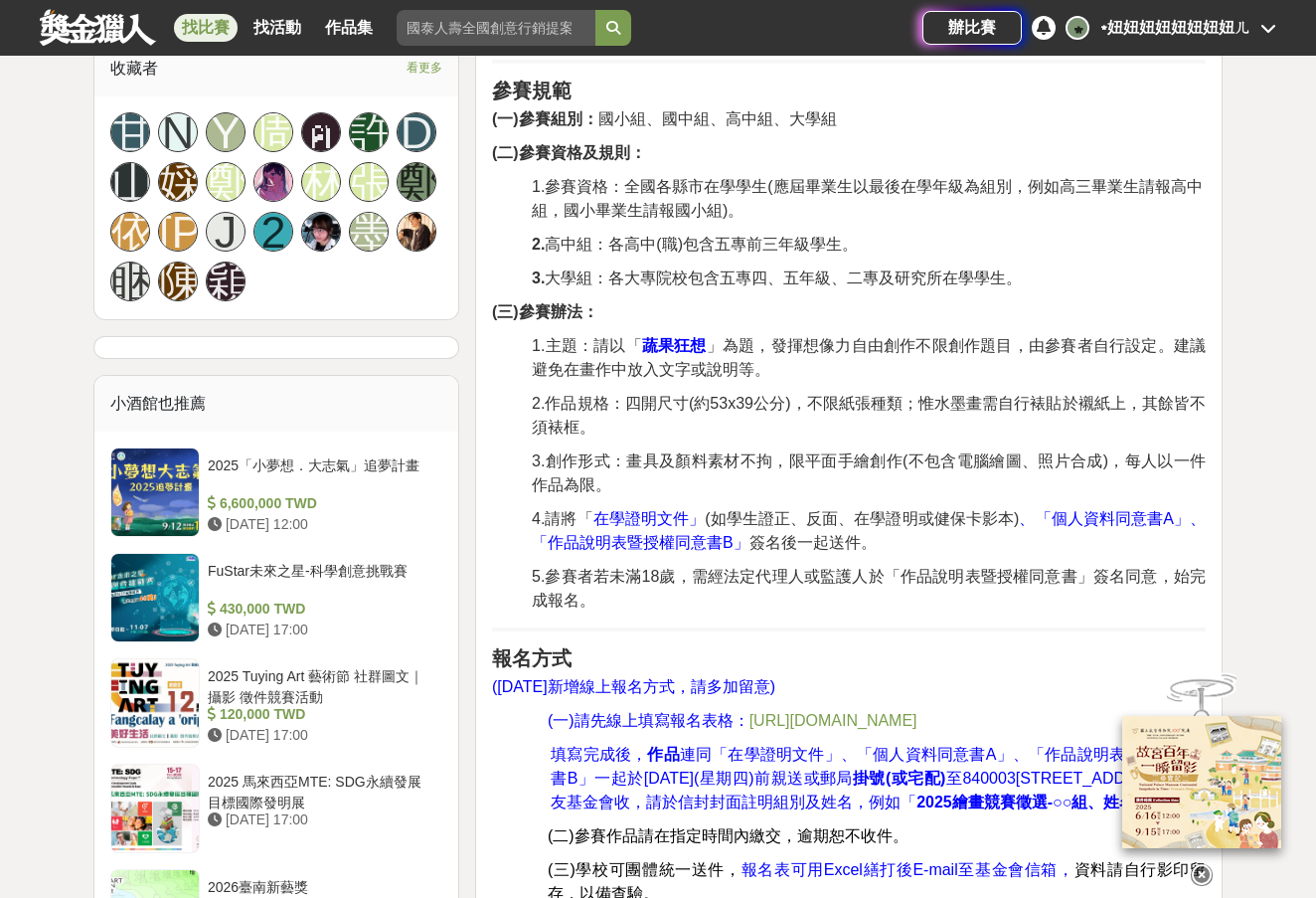 scroll, scrollTop: 1234, scrollLeft: 0, axis: vertical 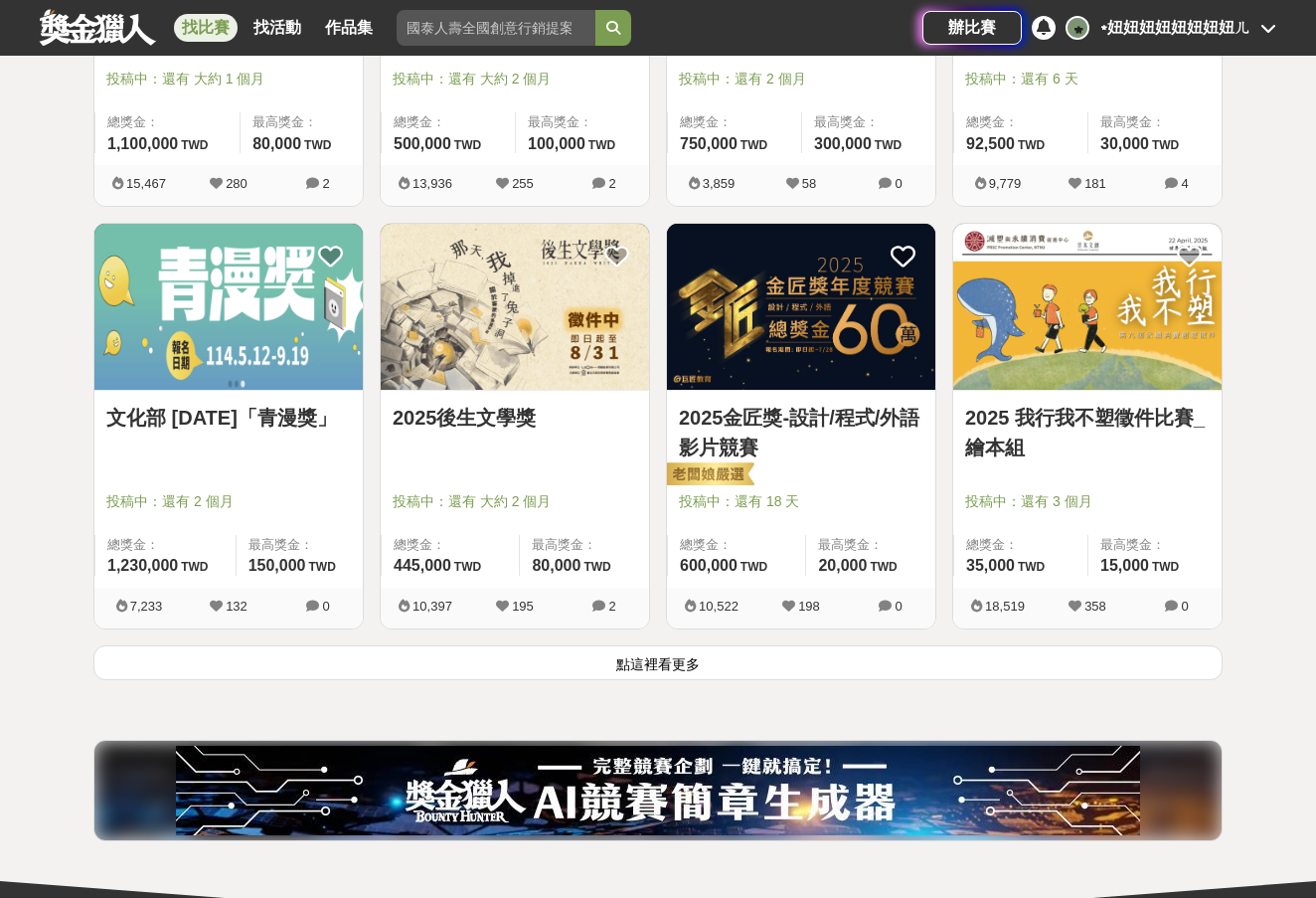 click on "2025 我行我不塑徵件比賽_繪本組" at bounding box center (1087, 433) 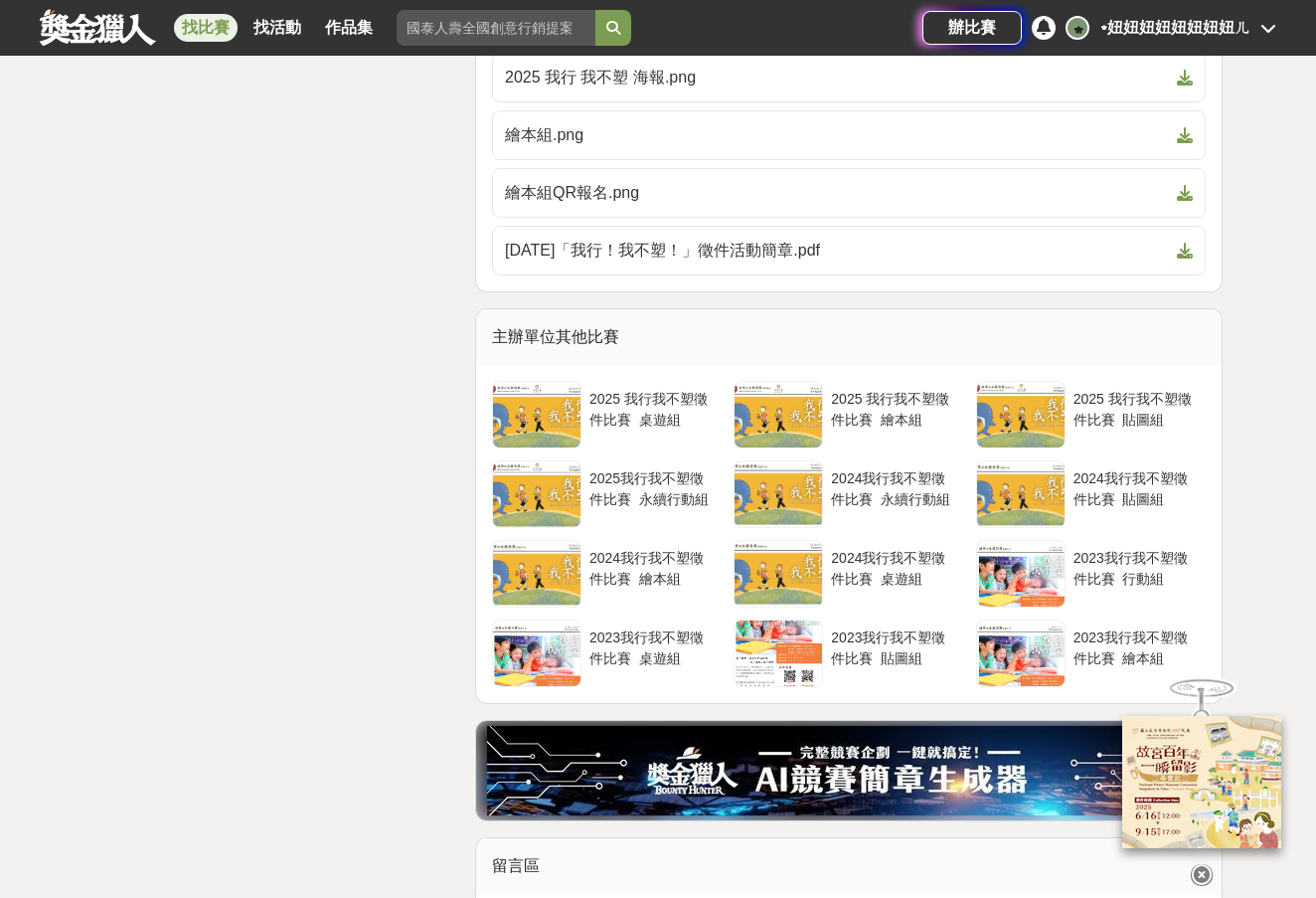 scroll, scrollTop: 3439, scrollLeft: 0, axis: vertical 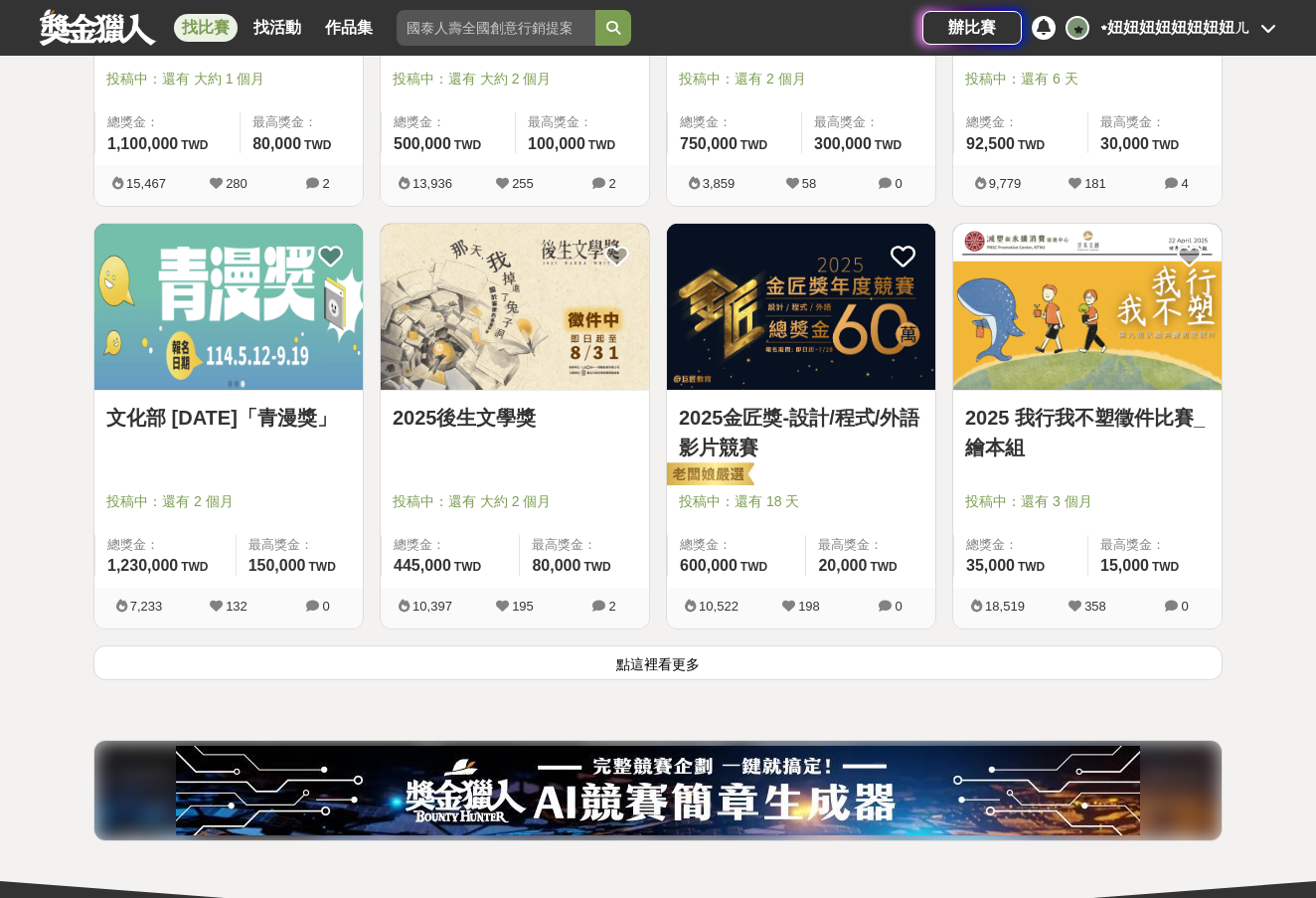 click on "點這裡看更多" at bounding box center [658, 662] 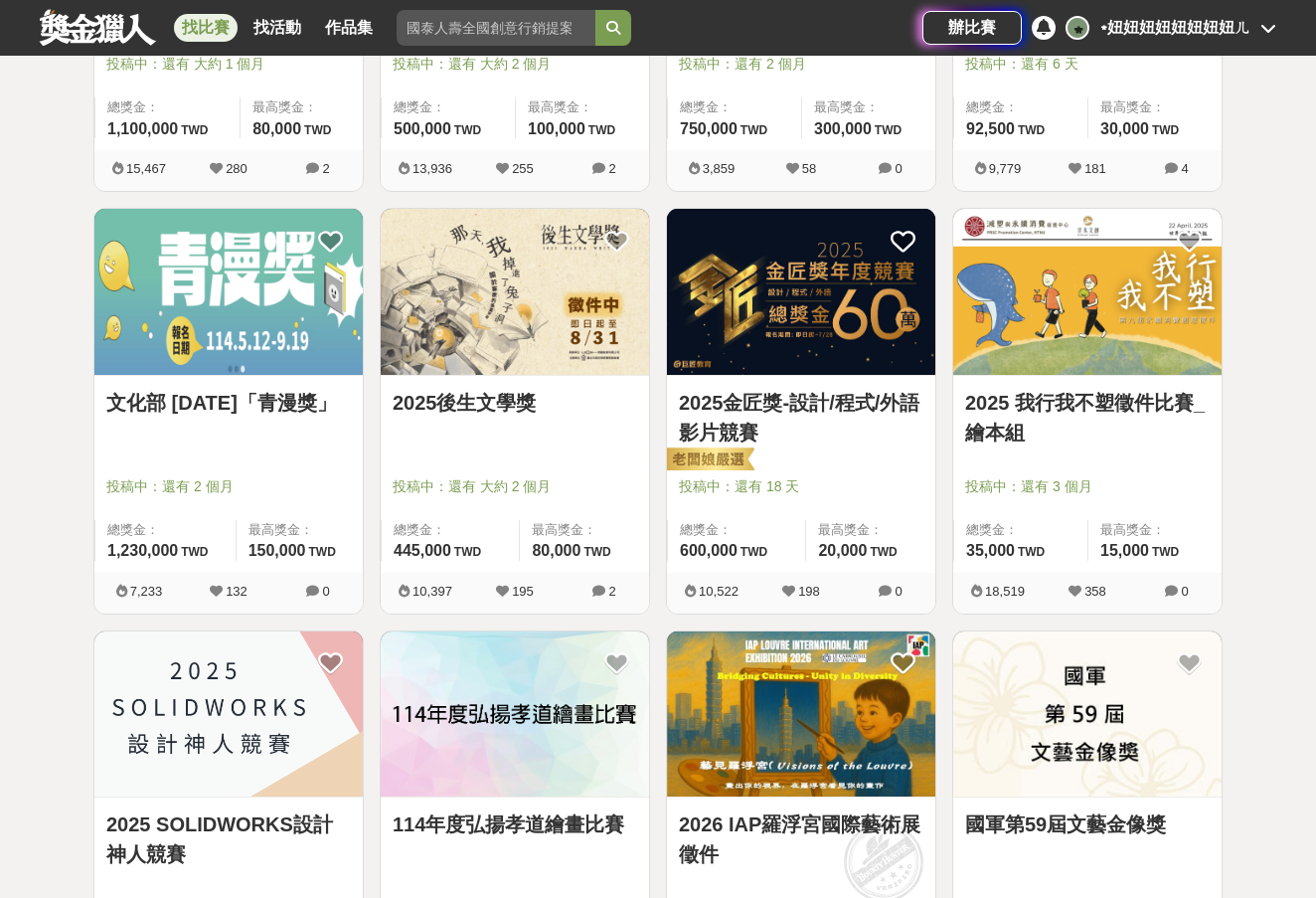scroll, scrollTop: 2153, scrollLeft: 0, axis: vertical 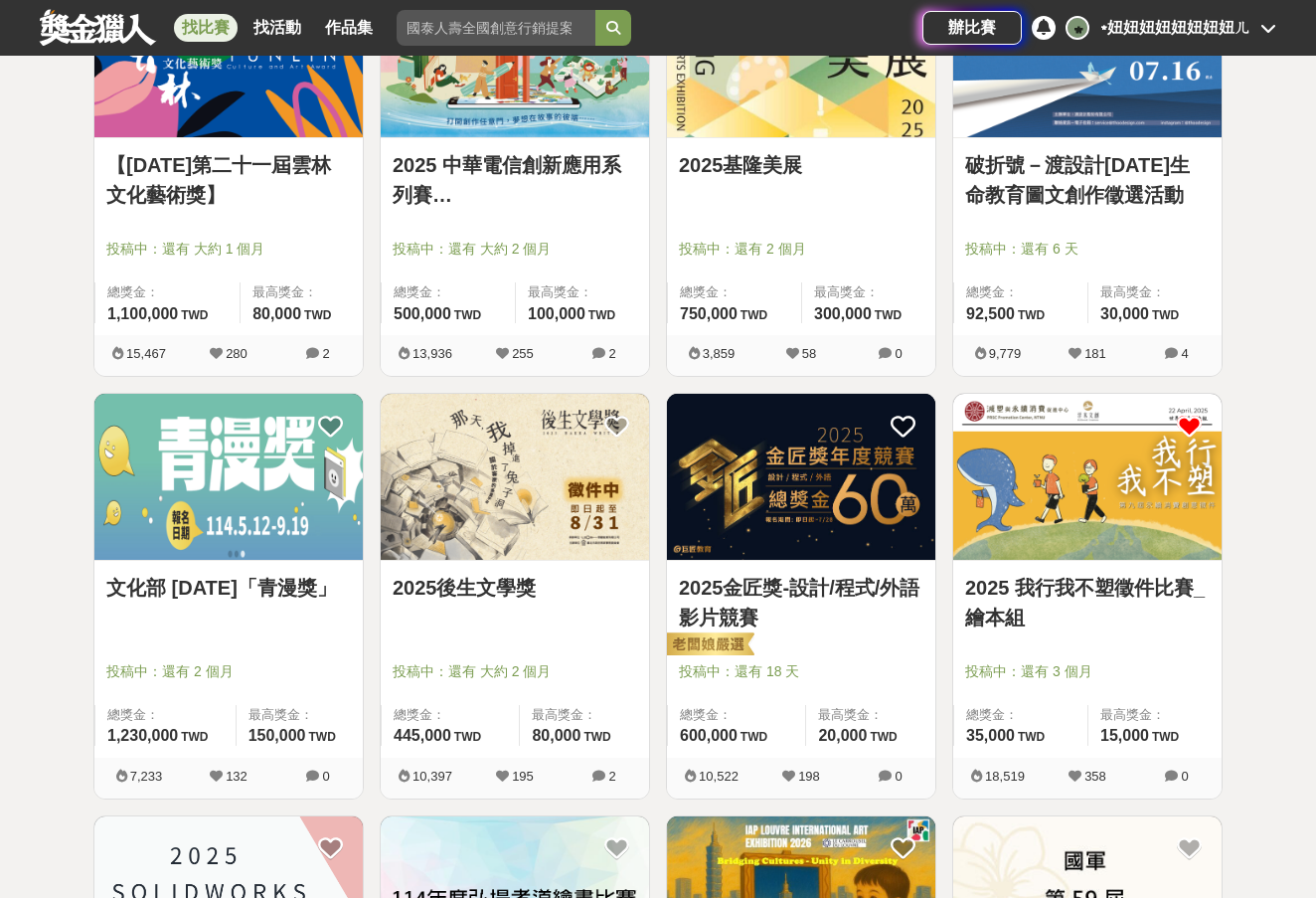 click at bounding box center (1189, 426) 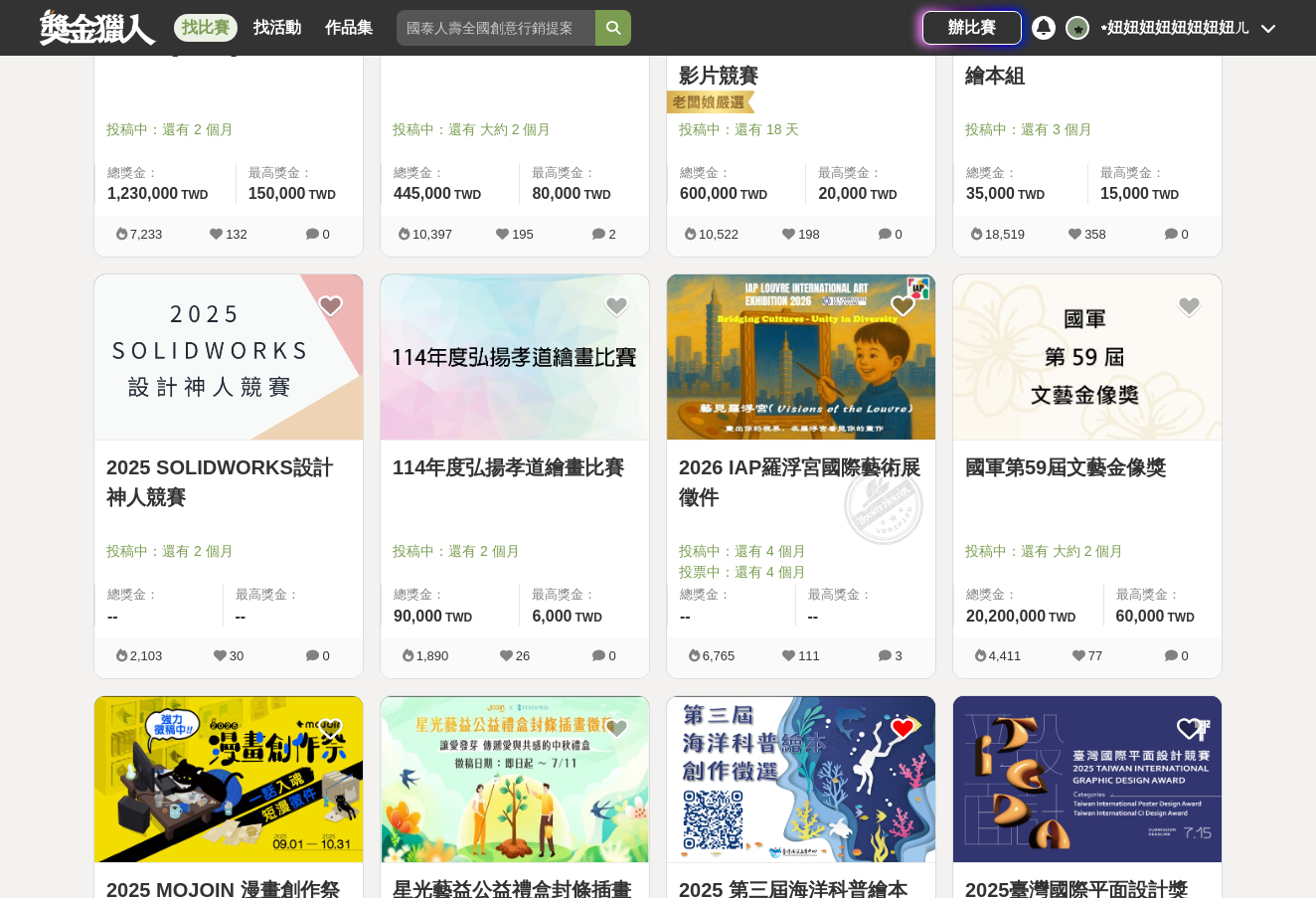 scroll, scrollTop: 3065, scrollLeft: 0, axis: vertical 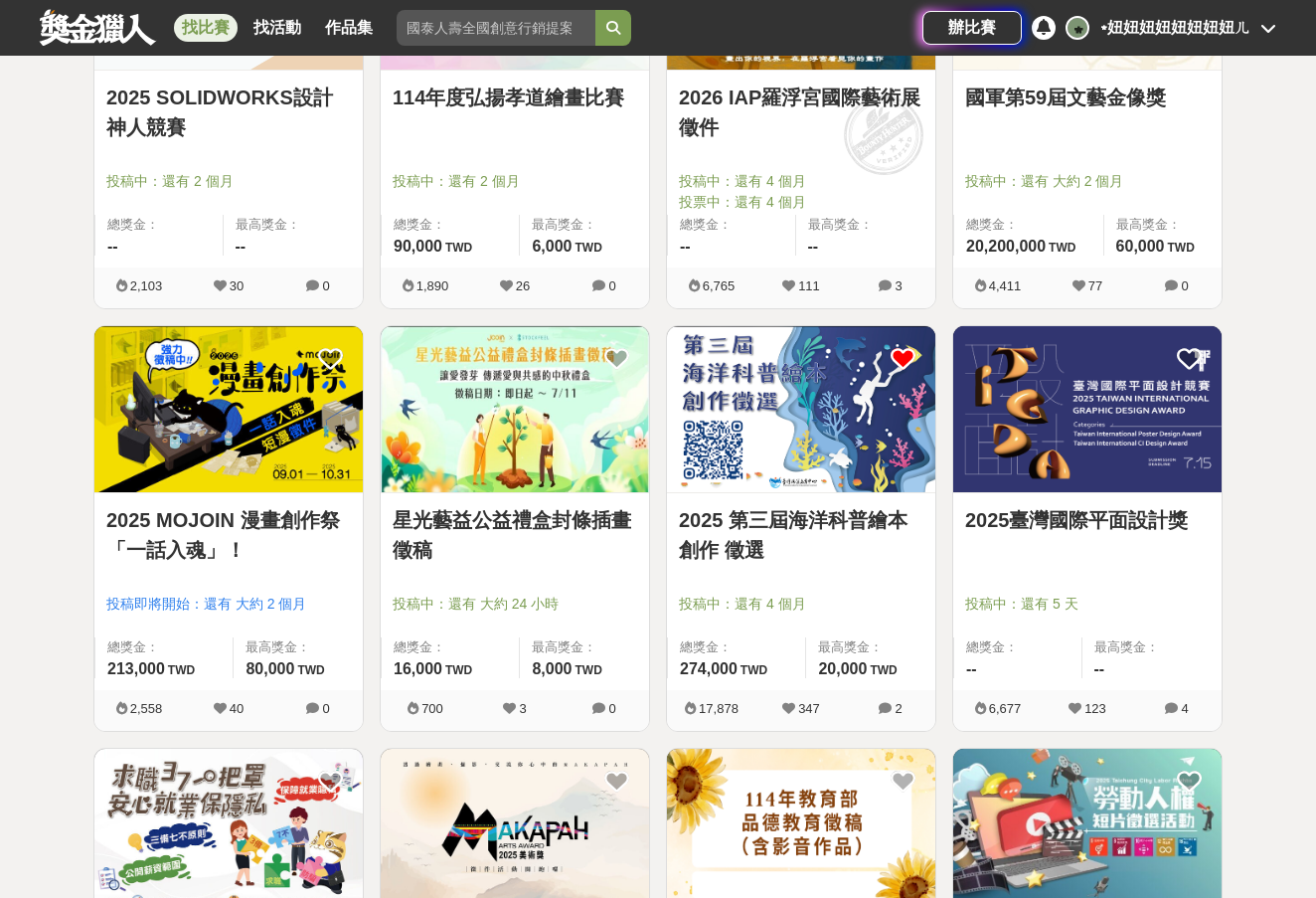click on "2025 第三屆海洋科普繪本創作 徵選" at bounding box center [801, 535] 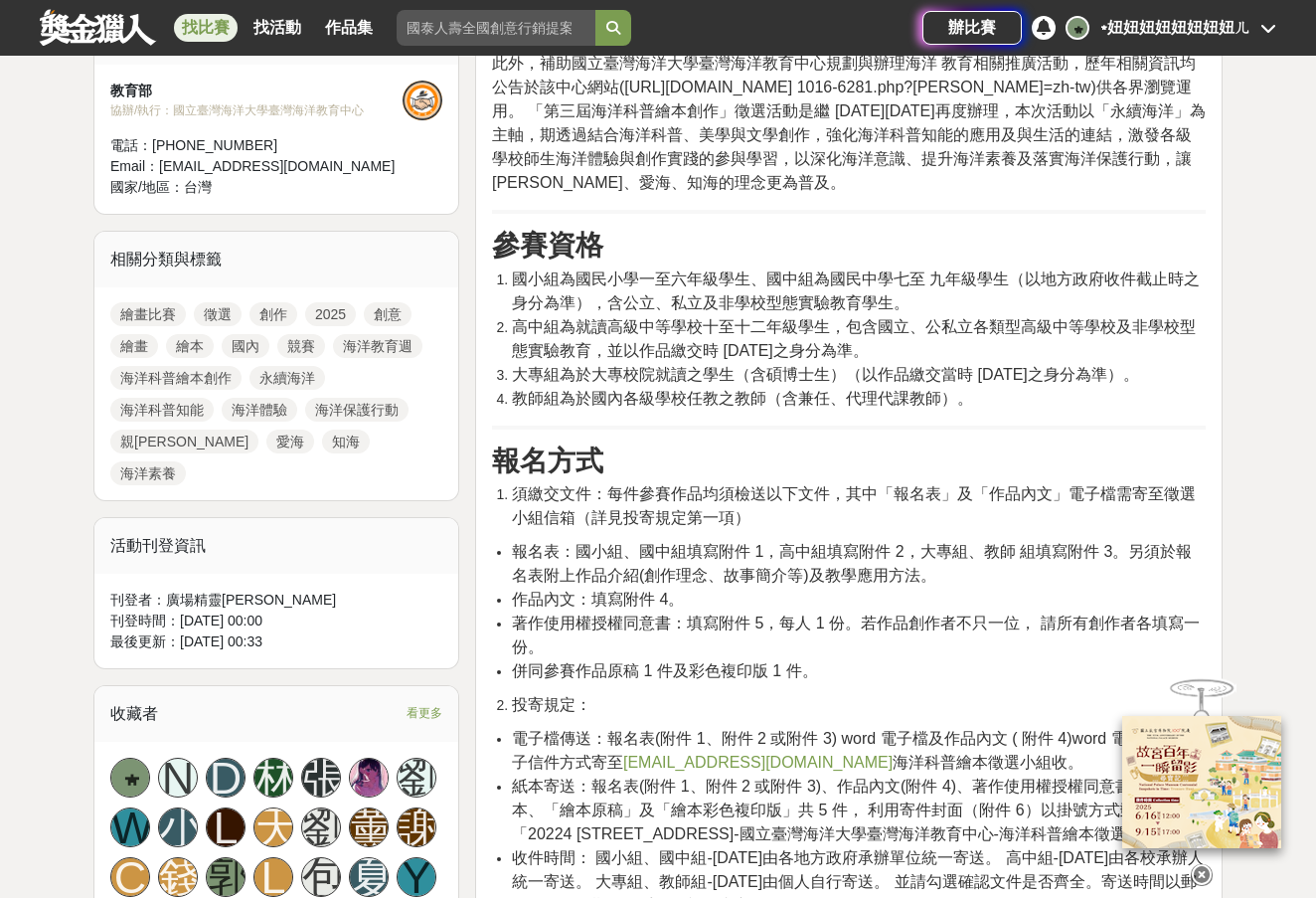 scroll, scrollTop: 732, scrollLeft: 0, axis: vertical 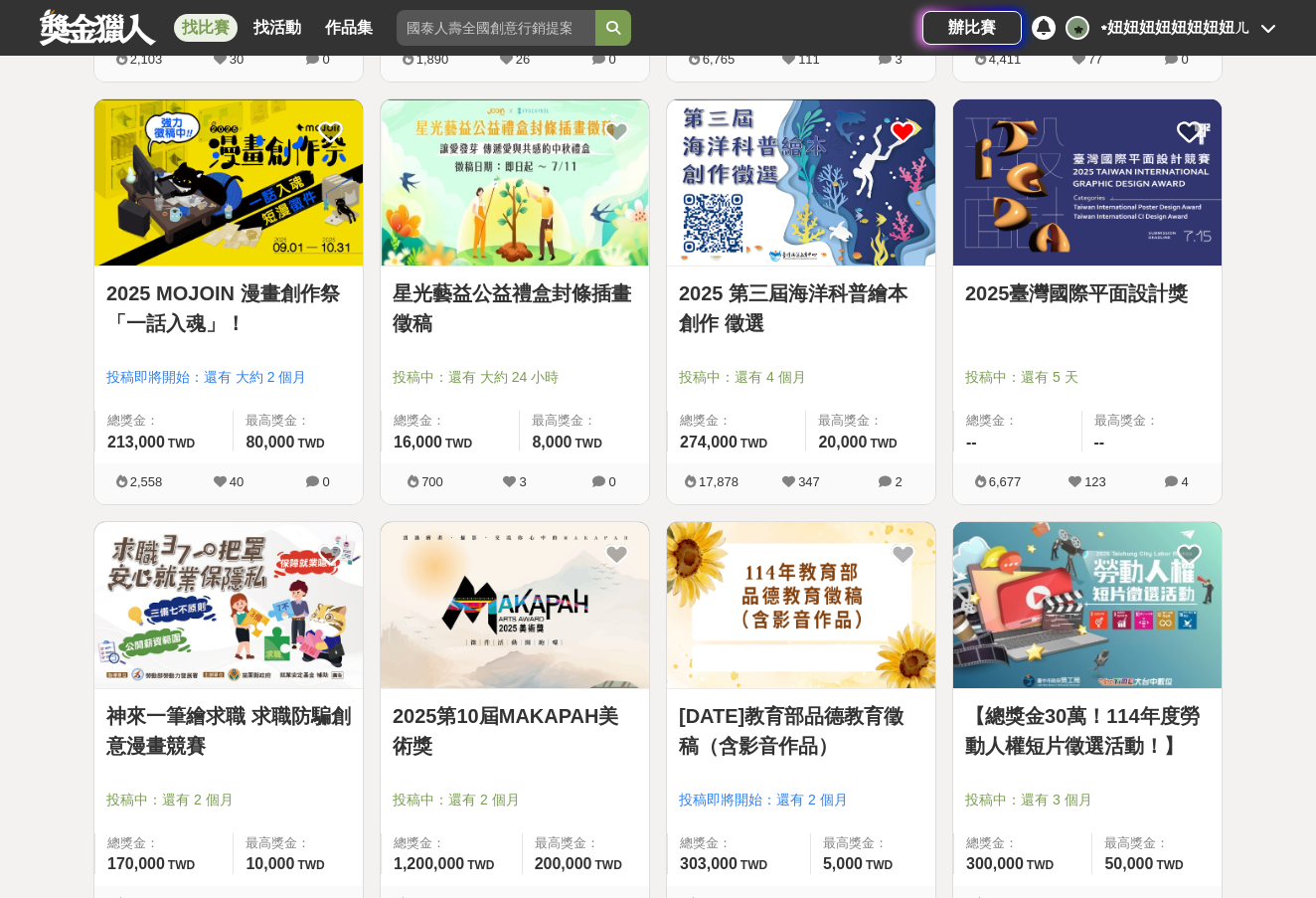 click on "神來一筆繪求職 求職防騙創意漫畫競賽" at bounding box center (229, 731) 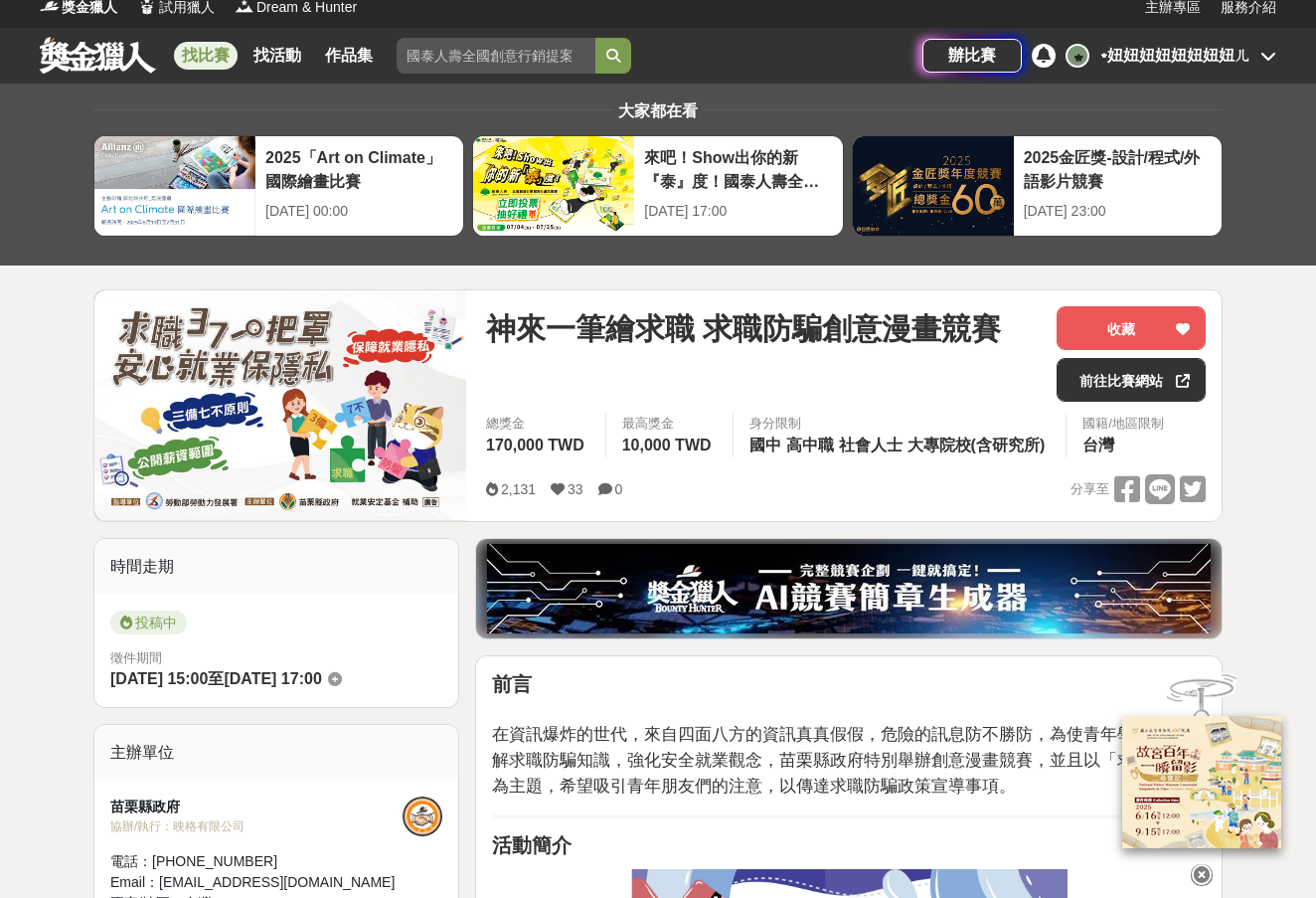 scroll, scrollTop: 13, scrollLeft: 0, axis: vertical 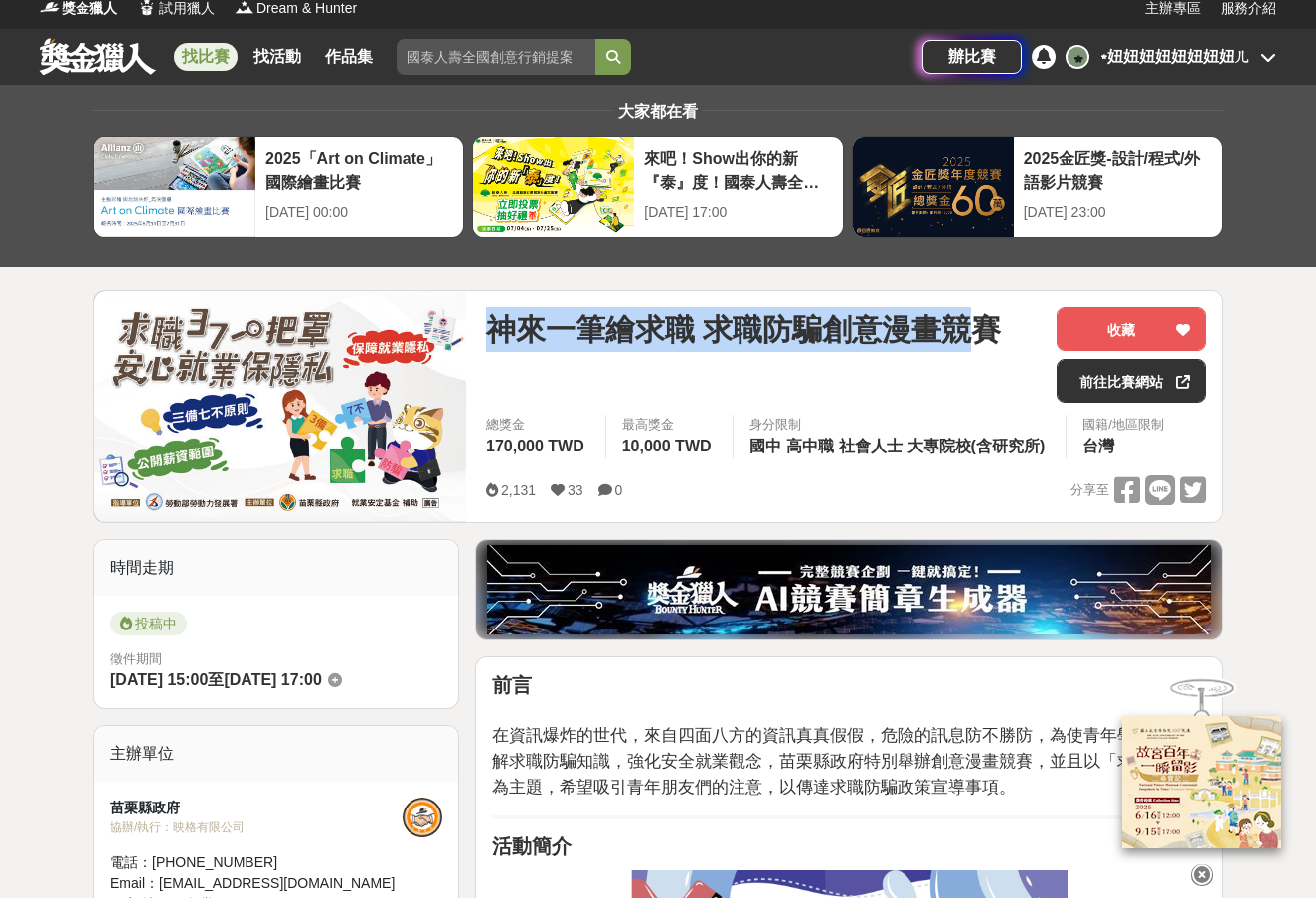 drag, startPoint x: 486, startPoint y: 320, endPoint x: 974, endPoint y: 305, distance: 488.23048 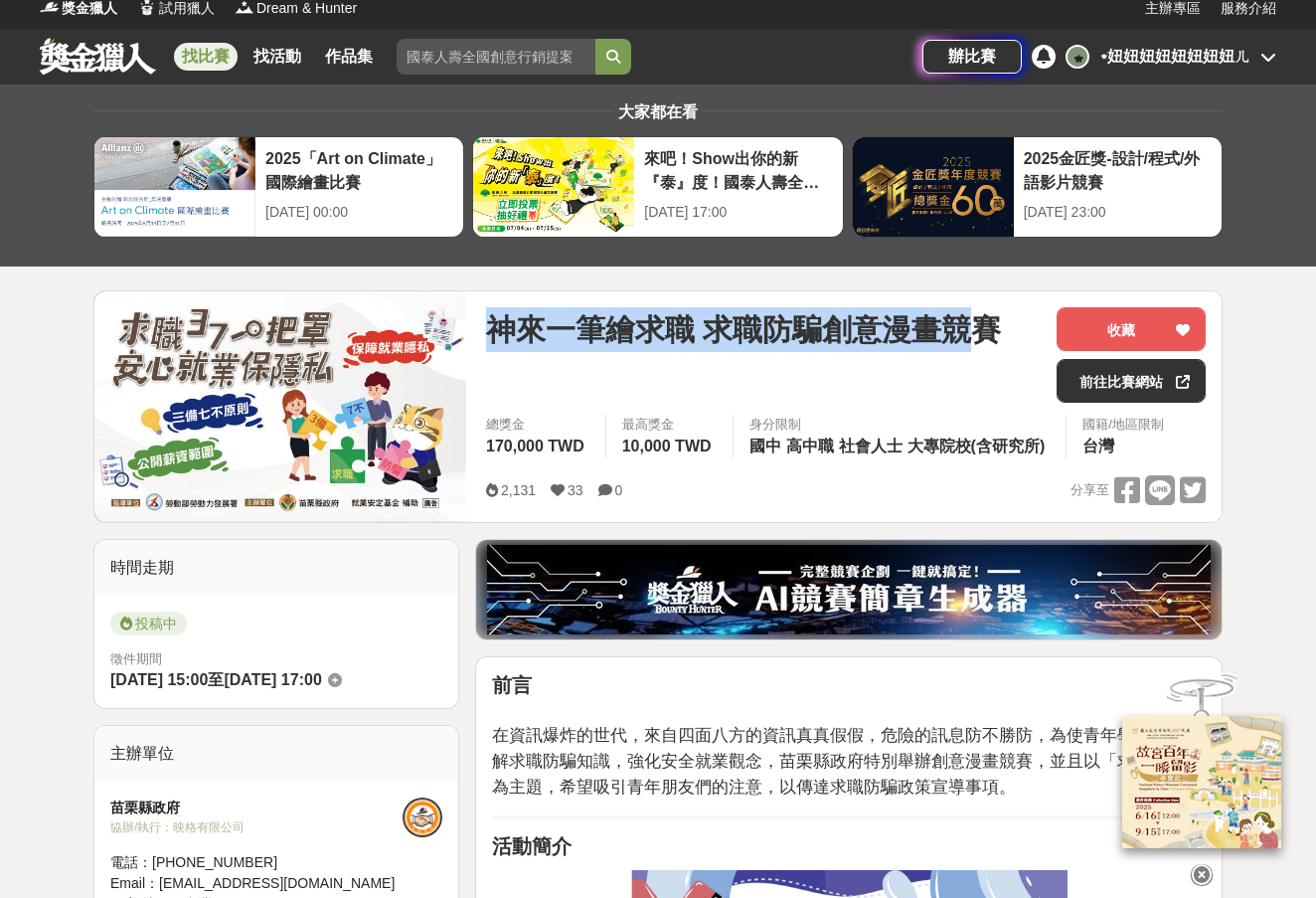 click on "[DEMOGRAPHIC_DATA]來一筆繪求職 求職防騙創意漫畫競賽 收藏 前往比賽網站 總獎金 170,000   TWD 最高獎金 10,000   TWD 身分限制 國中 高中職 社會人士 大專院校(含研究所) 國籍/地區限制 台灣 2,131 33 0 分享至 收藏 前往比賽網站" at bounding box center [846, 407] 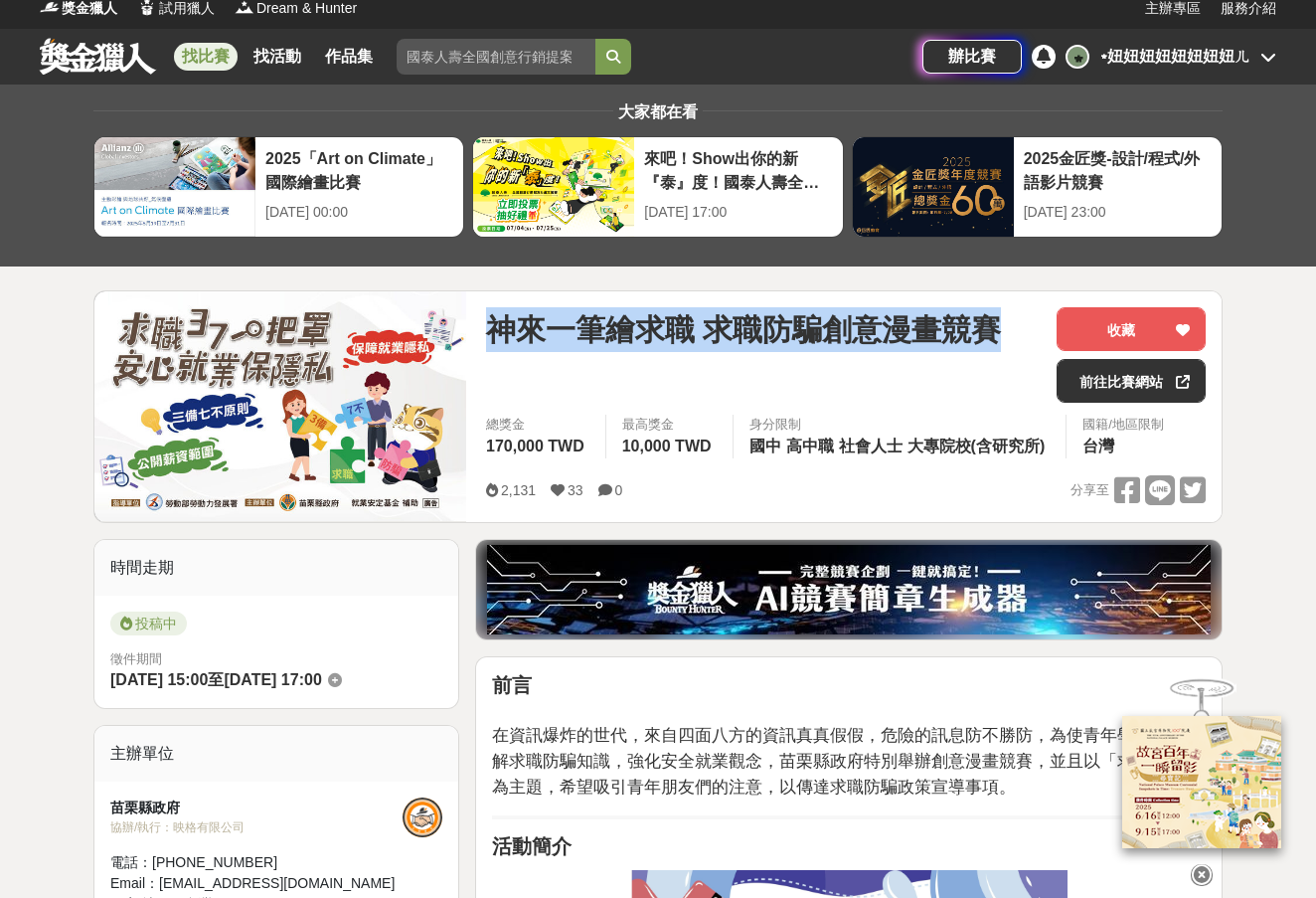 drag, startPoint x: 1014, startPoint y: 322, endPoint x: 489, endPoint y: 331, distance: 525.0771 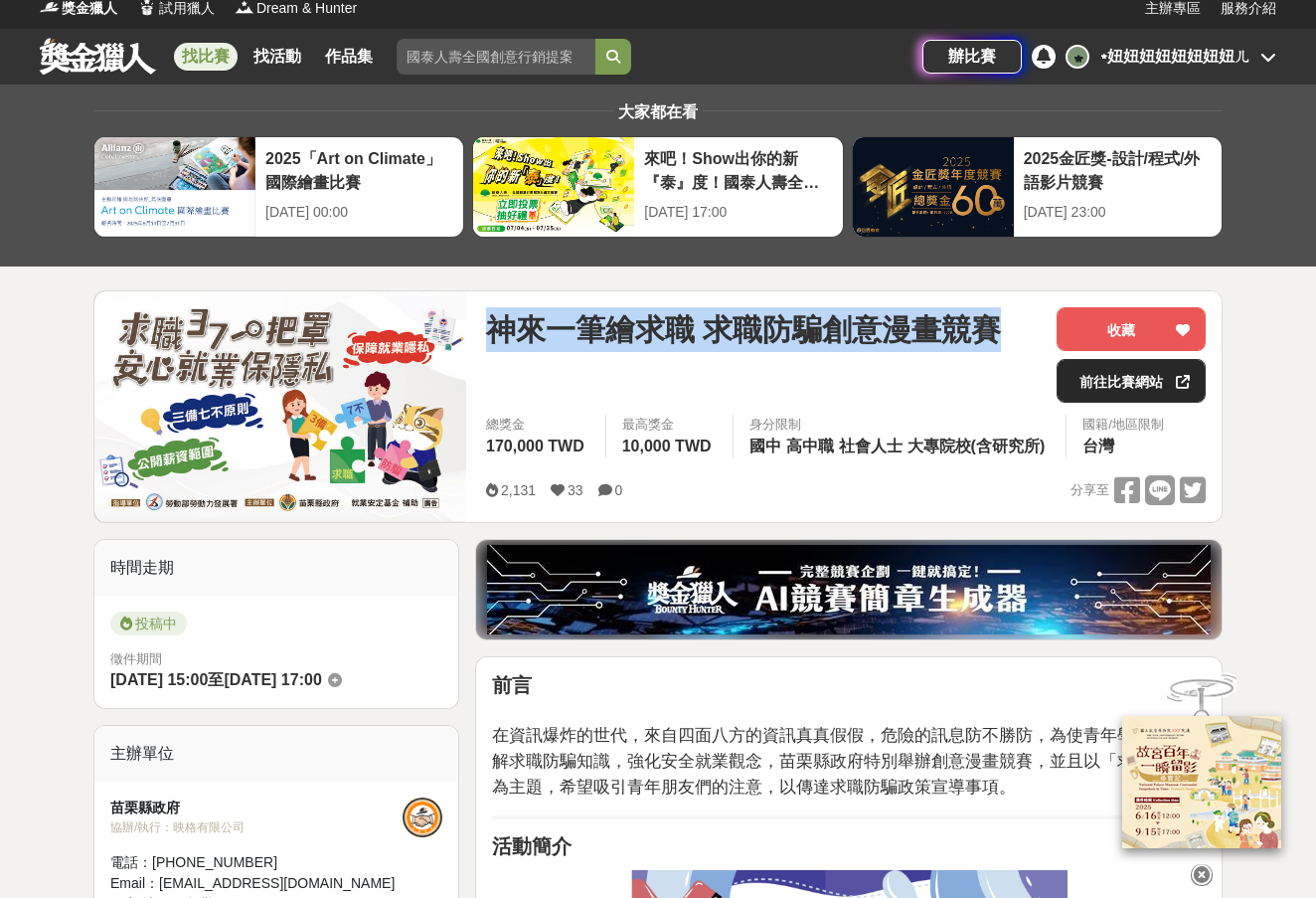 click at bounding box center (1183, 381) 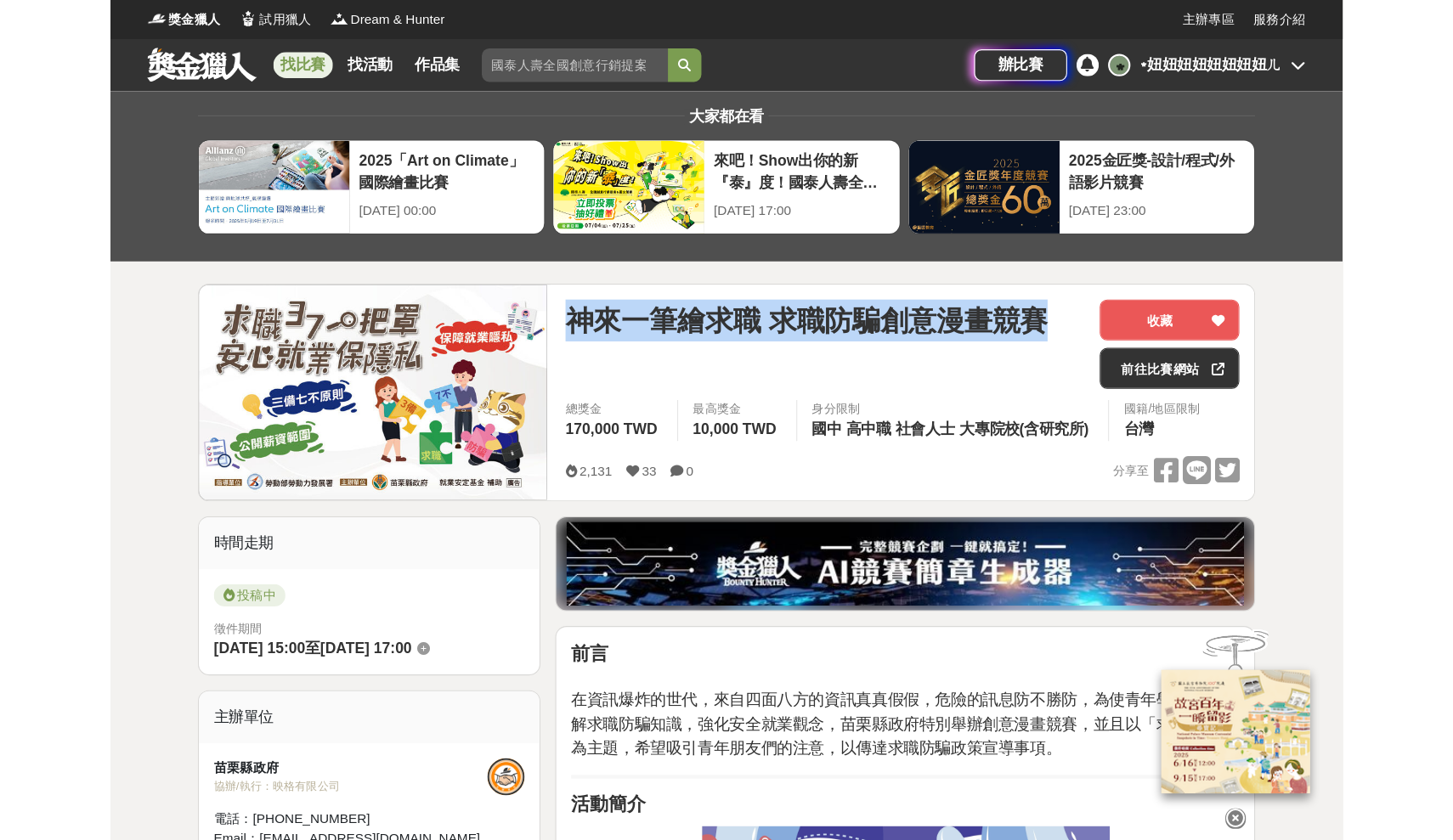 scroll, scrollTop: 0, scrollLeft: 0, axis: both 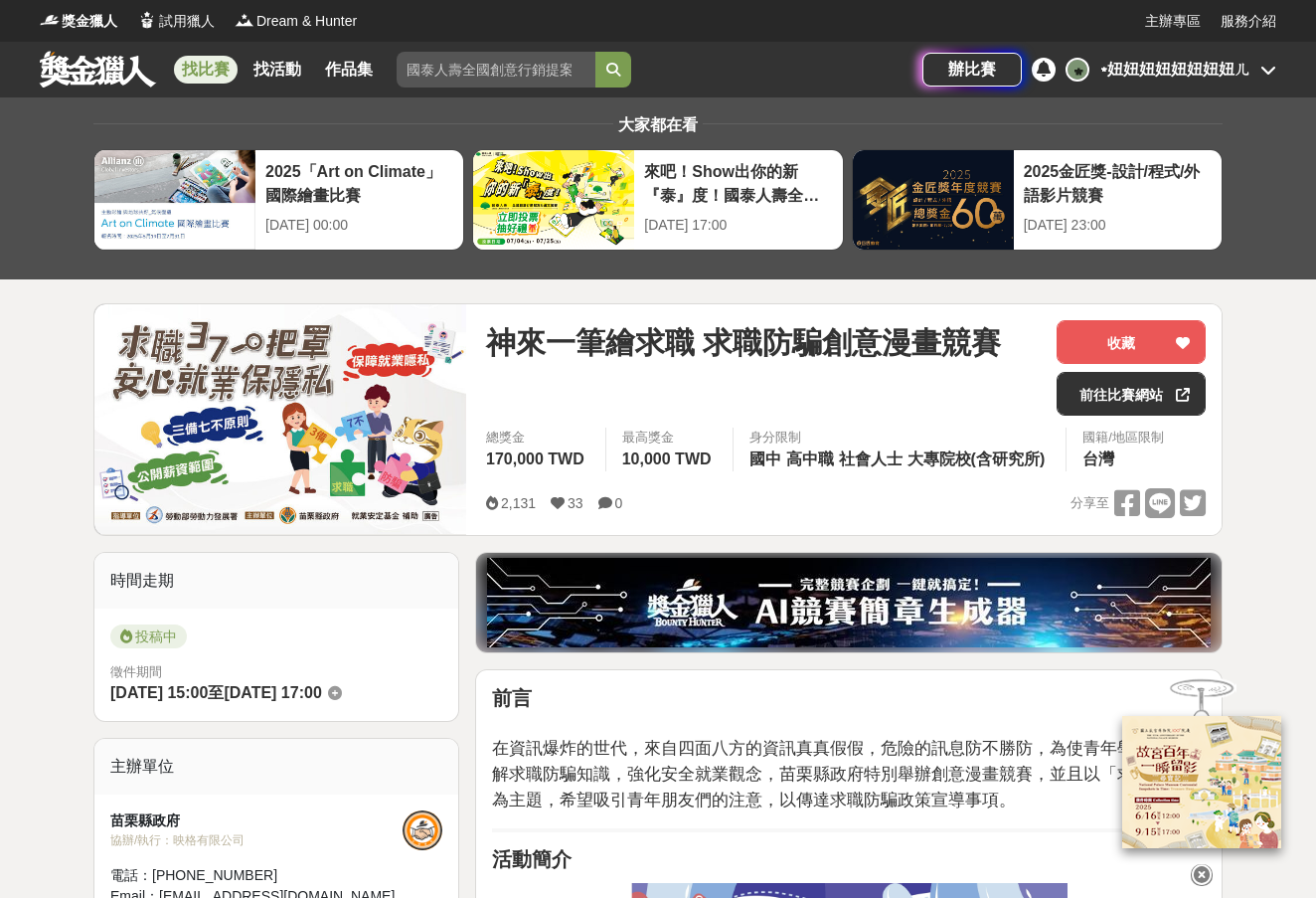 click on "神來一筆繪求職 求職防騙創意漫畫競賽" at bounding box center [743, 342] 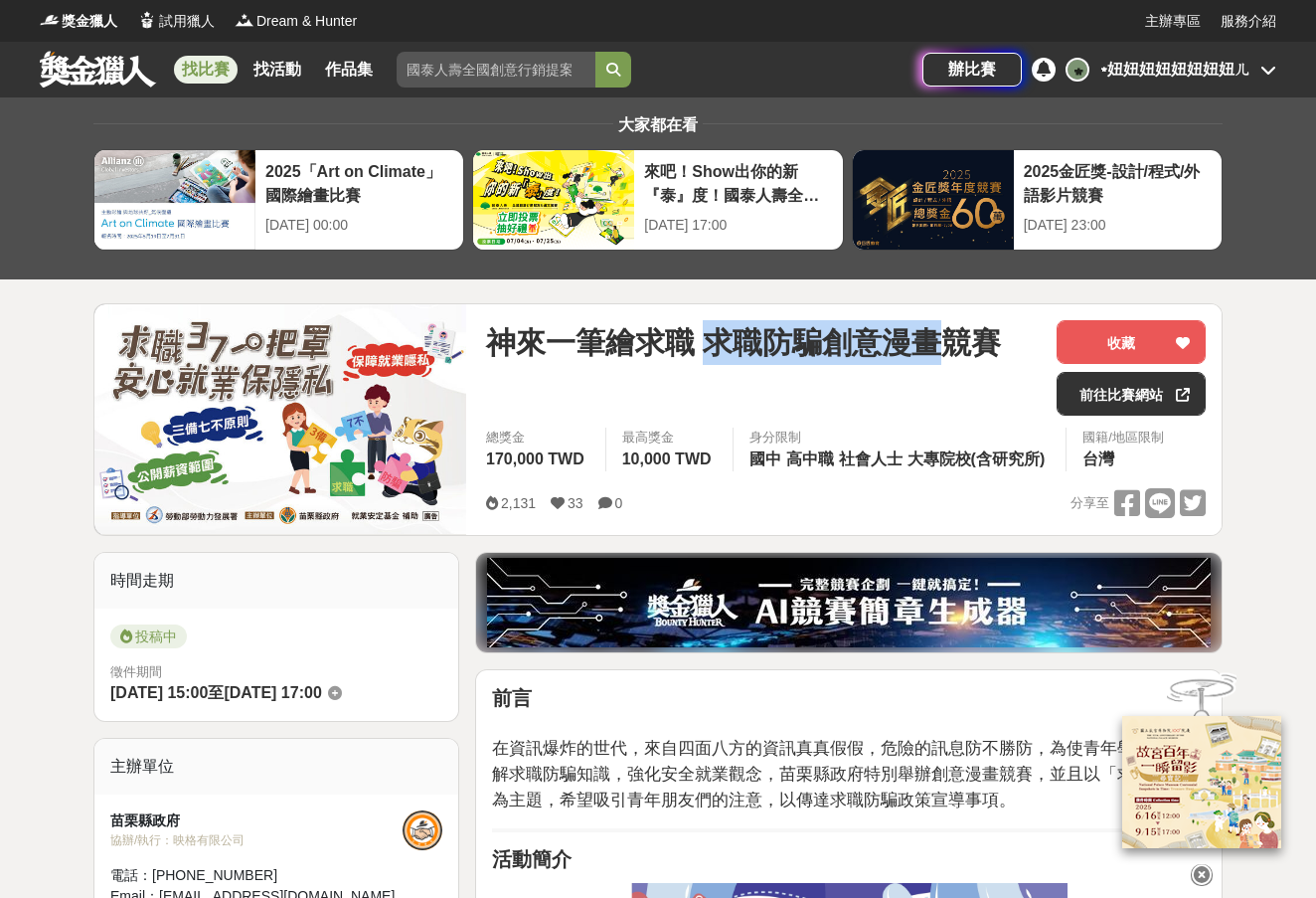 drag, startPoint x: 710, startPoint y: 342, endPoint x: 958, endPoint y: 331, distance: 248.24383 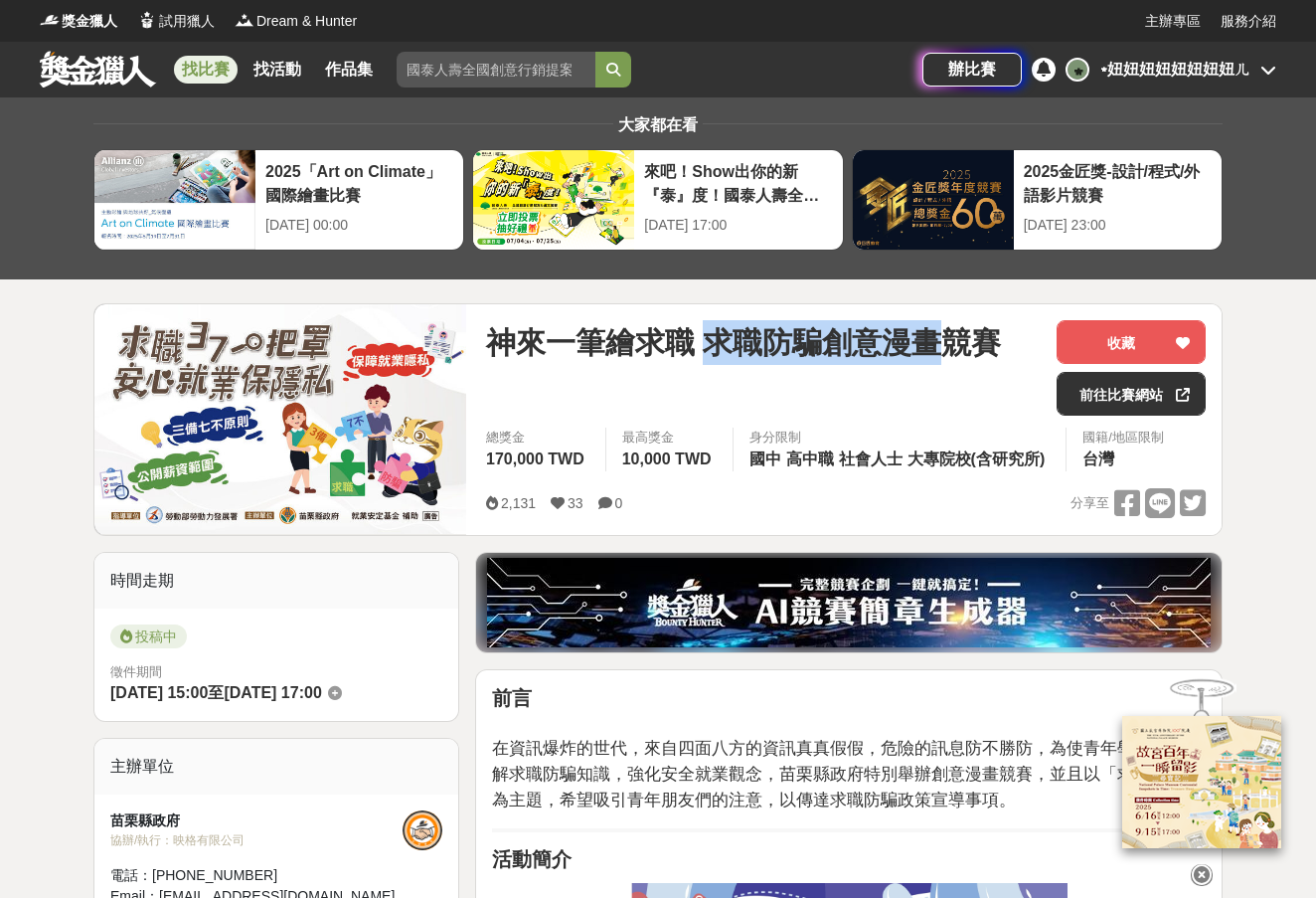 click on "神來一筆繪求職 求職防騙創意漫畫競賽" at bounding box center (743, 342) 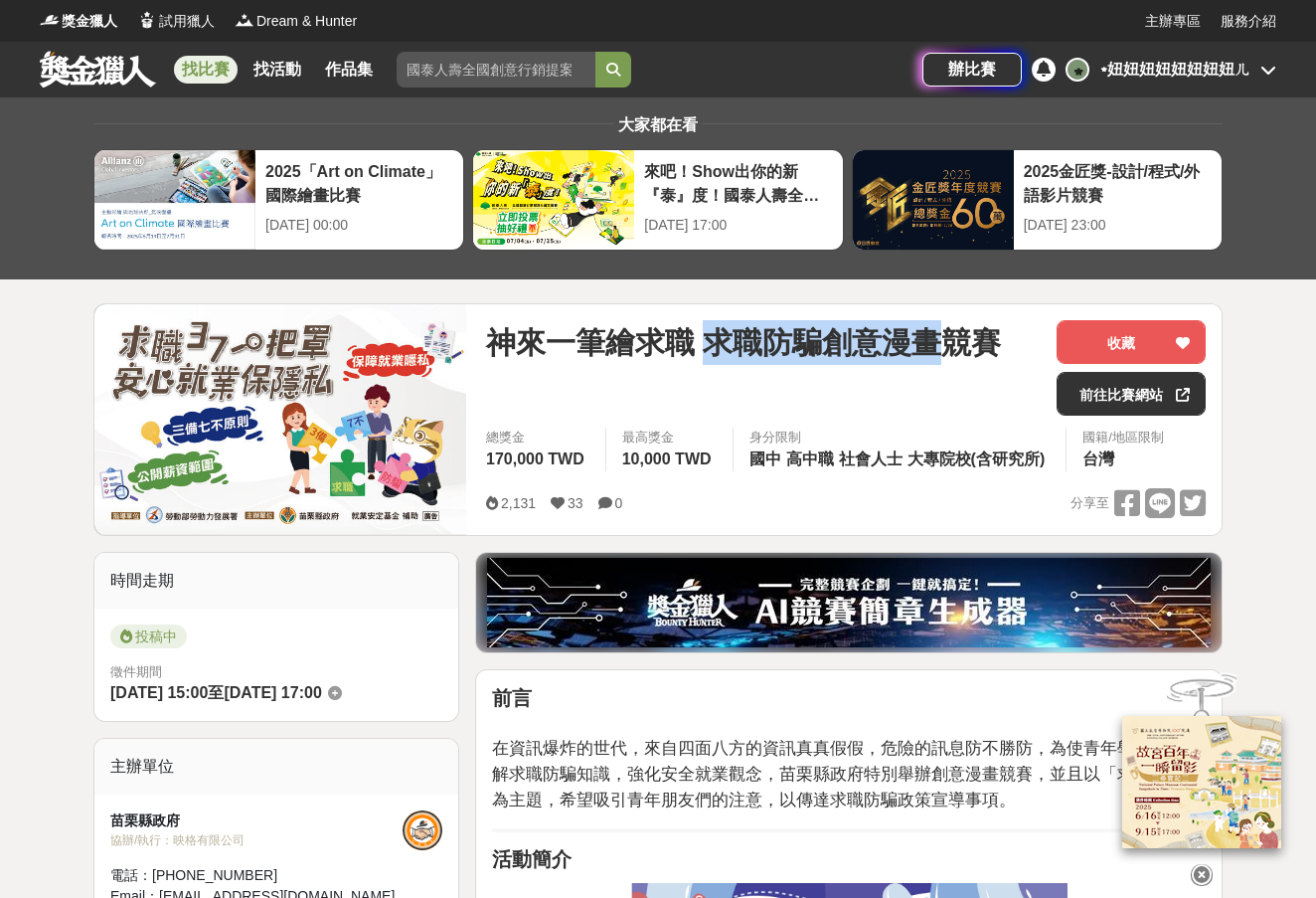 copy on "求職防騙創意漫畫" 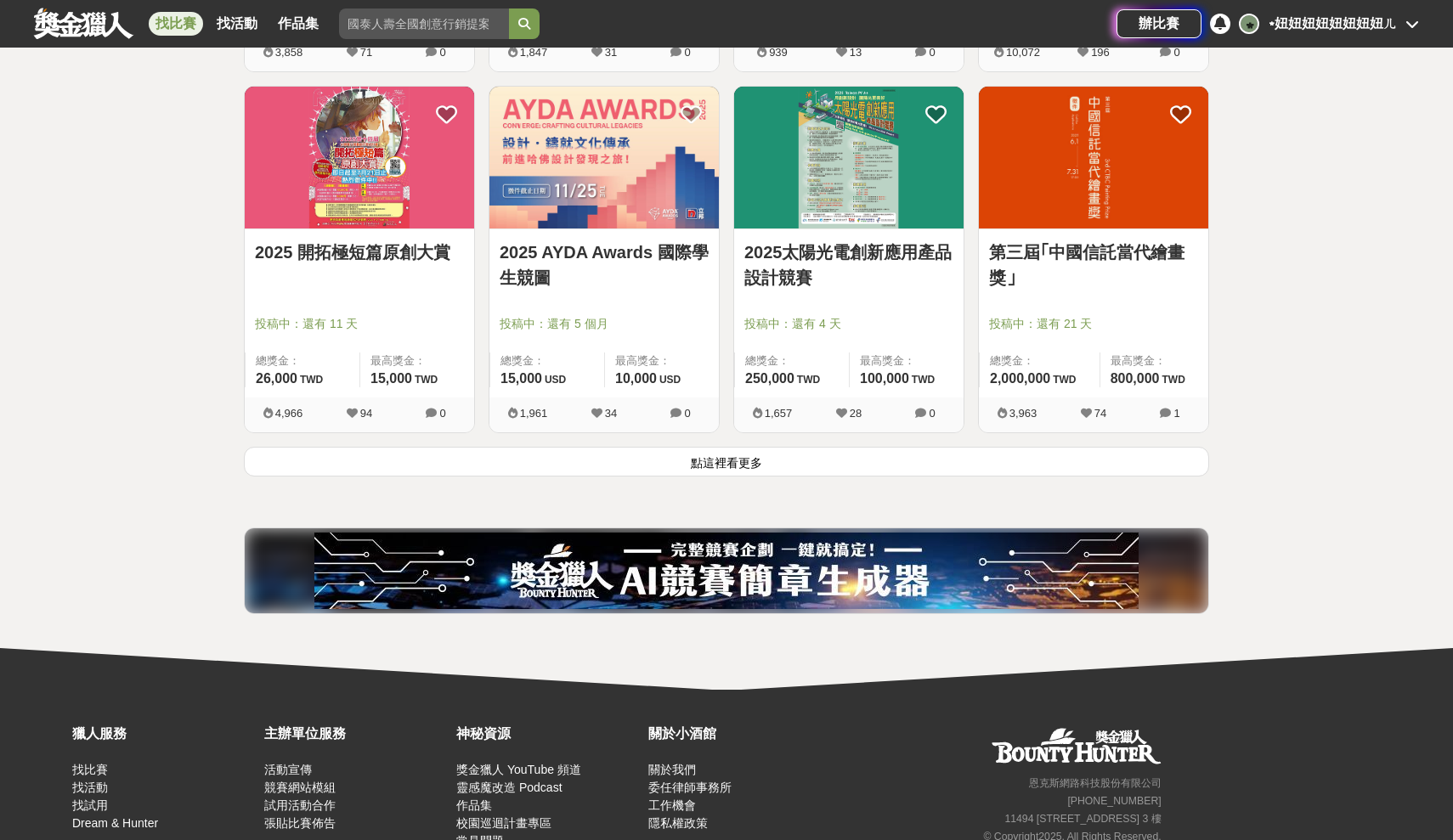 scroll, scrollTop: 4254, scrollLeft: 0, axis: vertical 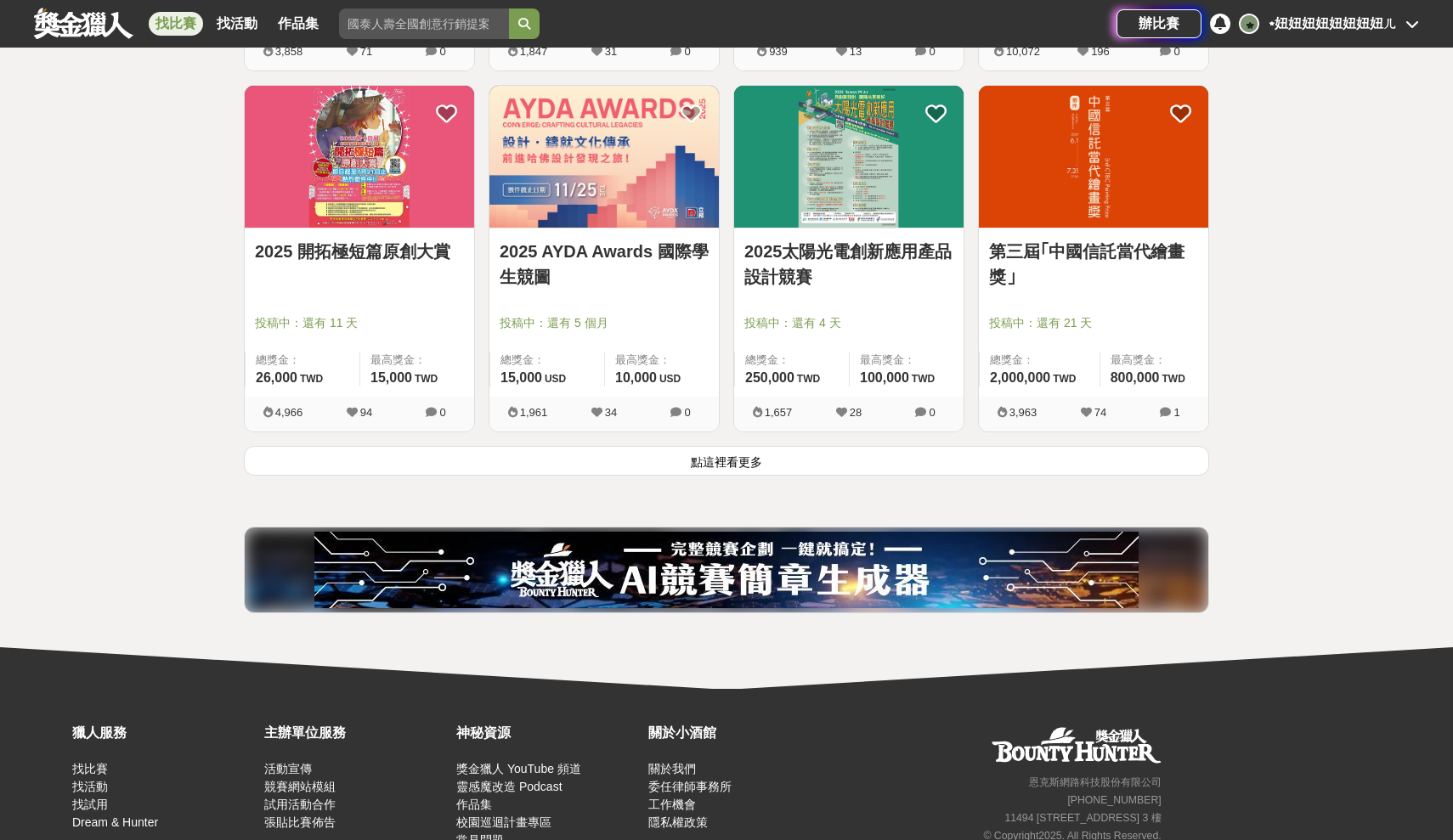 click on "點這裡看更多" at bounding box center [726, 460] 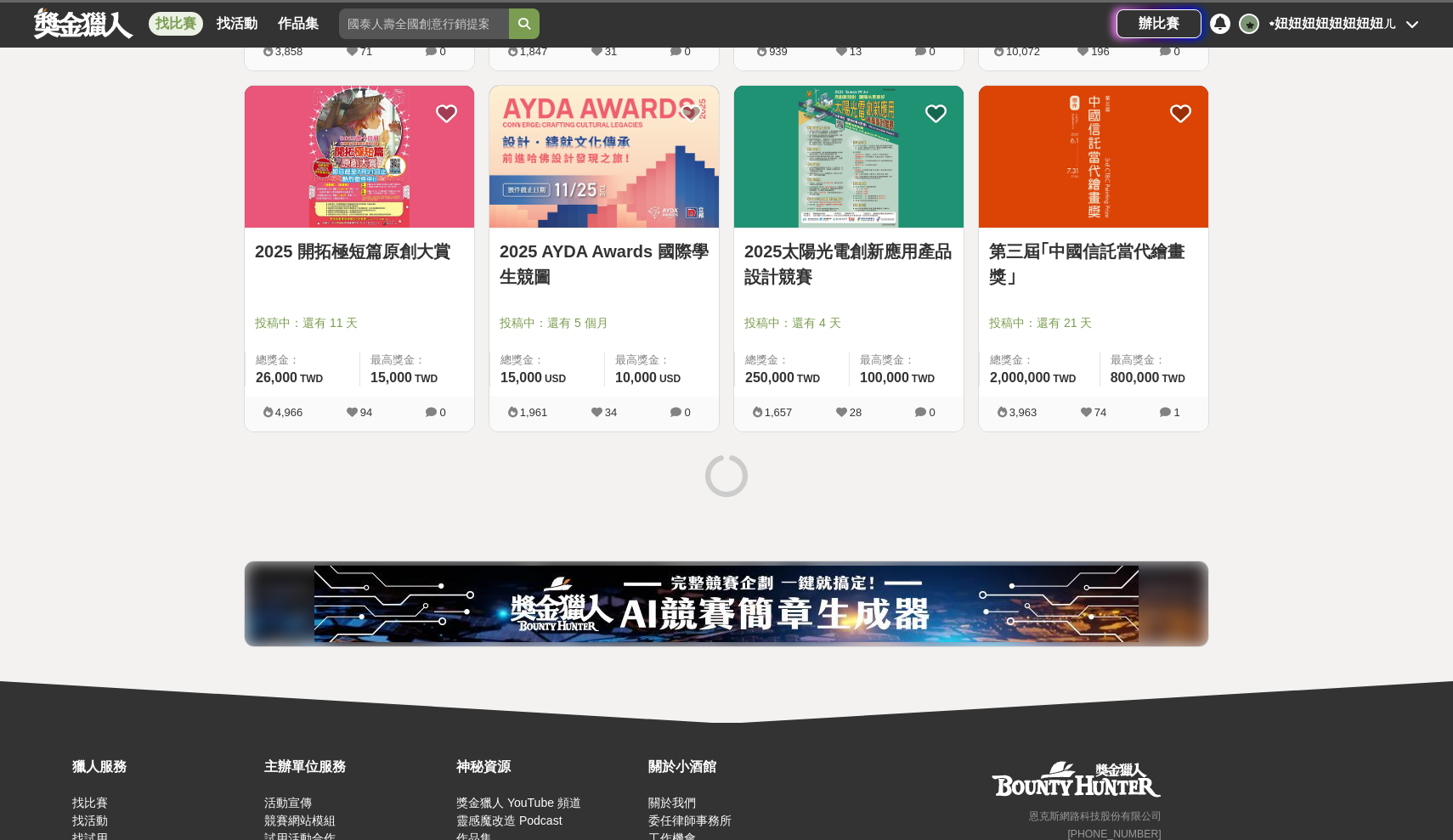 click on "第三屆｢中國信託當代繪畫獎｣" at bounding box center [1094, 264] 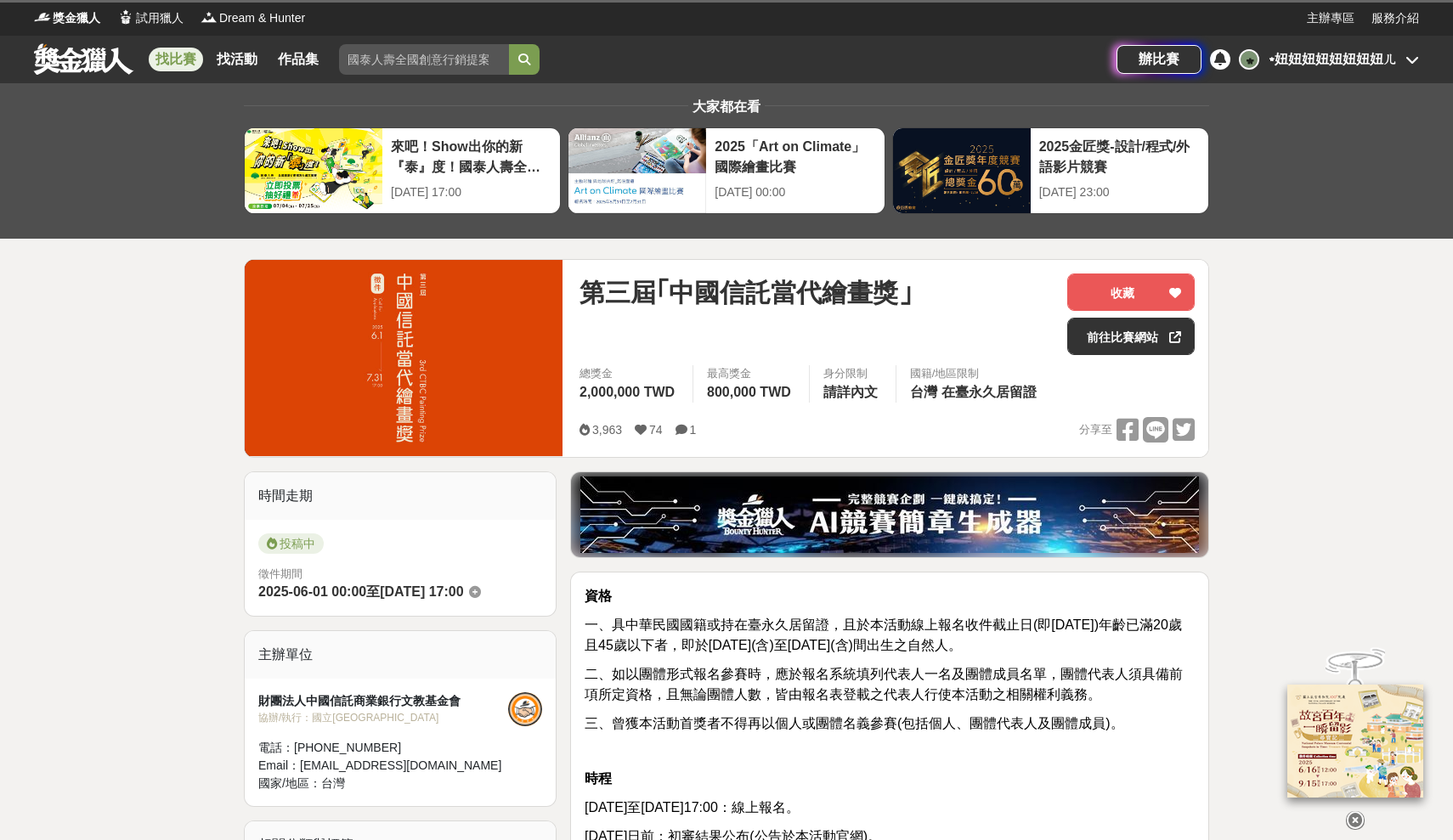 click on "三、曾獲本活動首獎者不得再以個人或團體名義參賽(包括個人、團體代表人及團體成員)。" at bounding box center (854, 723) 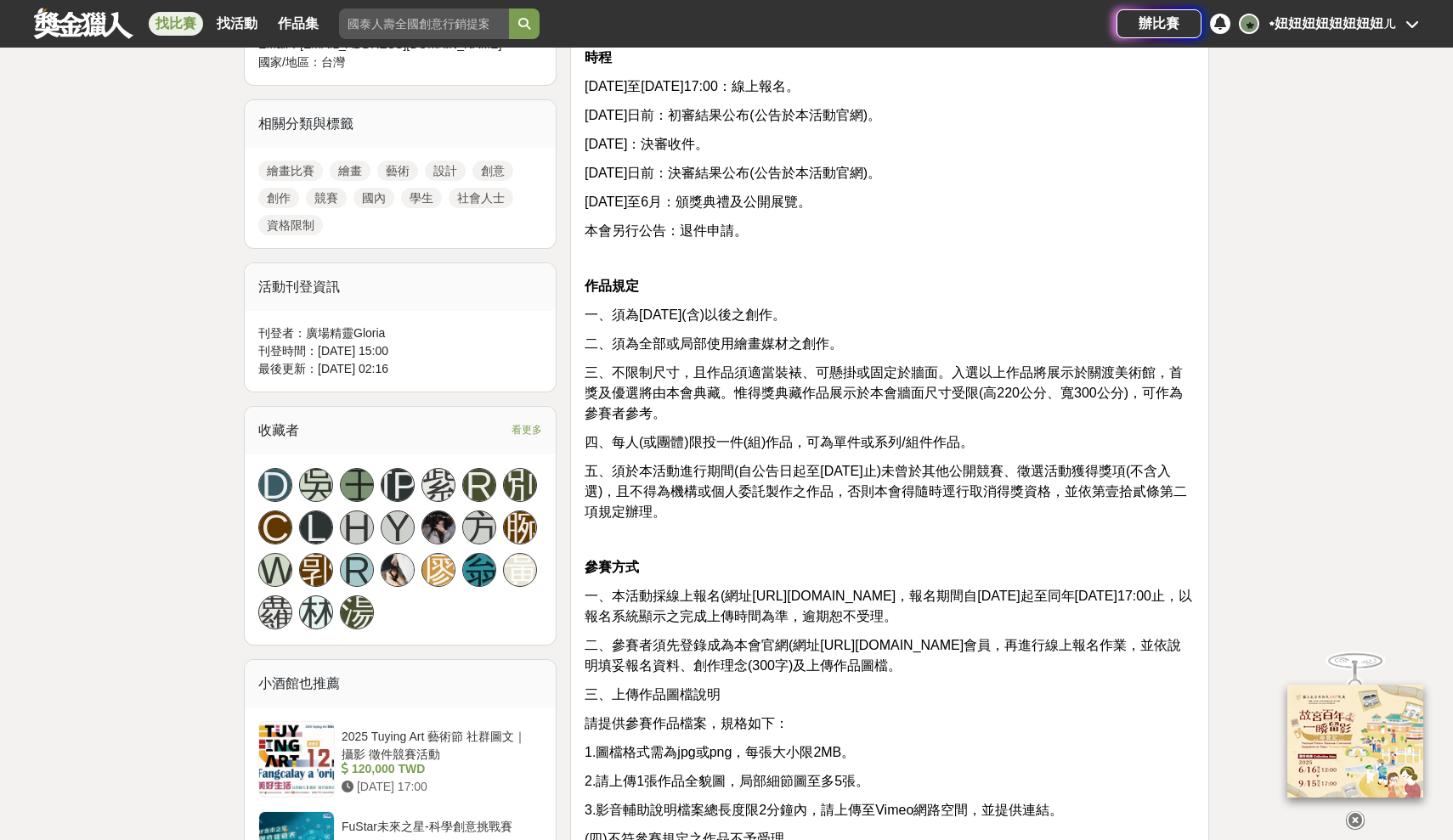 scroll, scrollTop: 787, scrollLeft: 0, axis: vertical 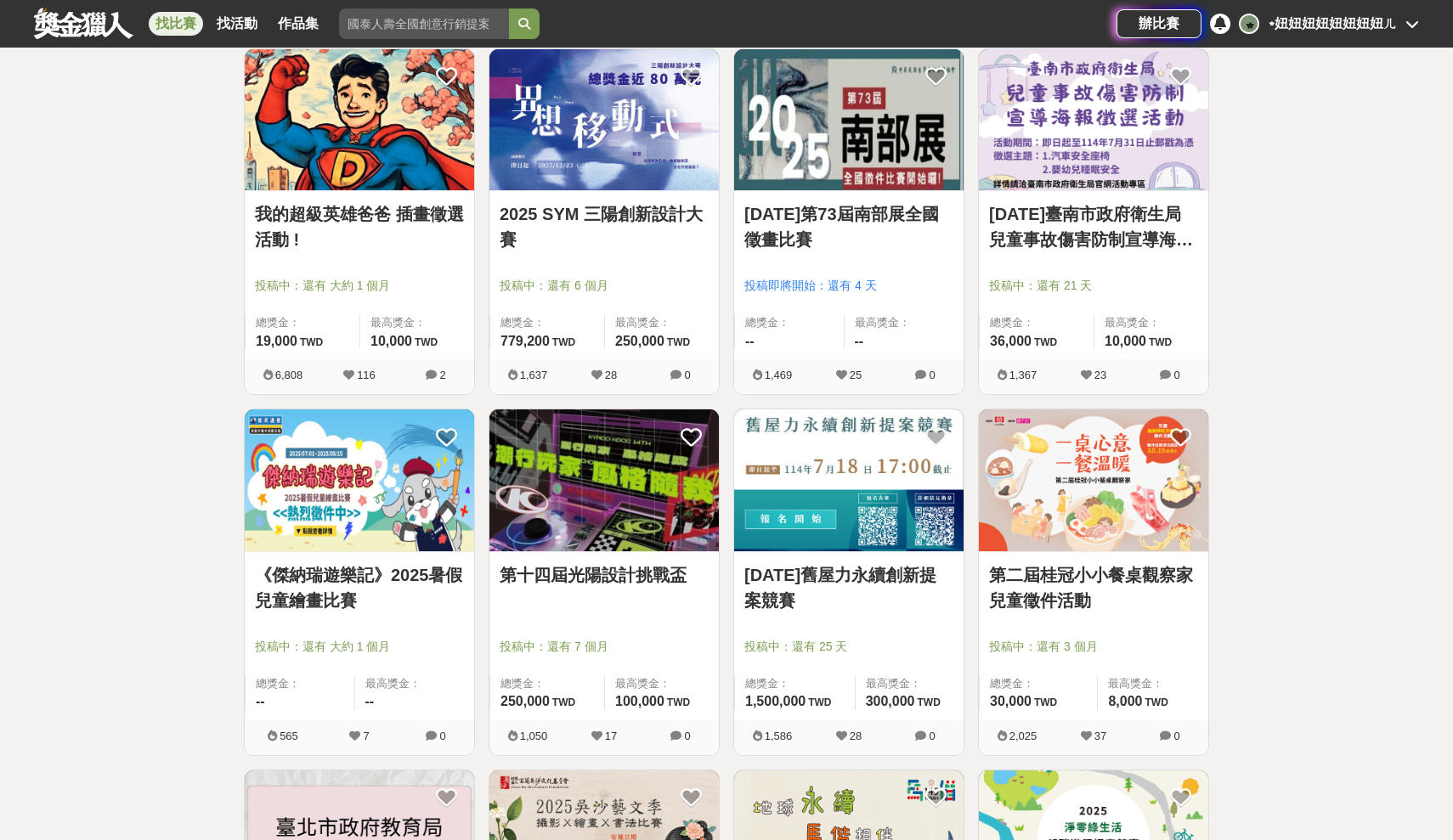 click on "[DATE]臺南市政府衛生局兒童事故傷害防制宣導海報徵選活動" at bounding box center [1094, 227] 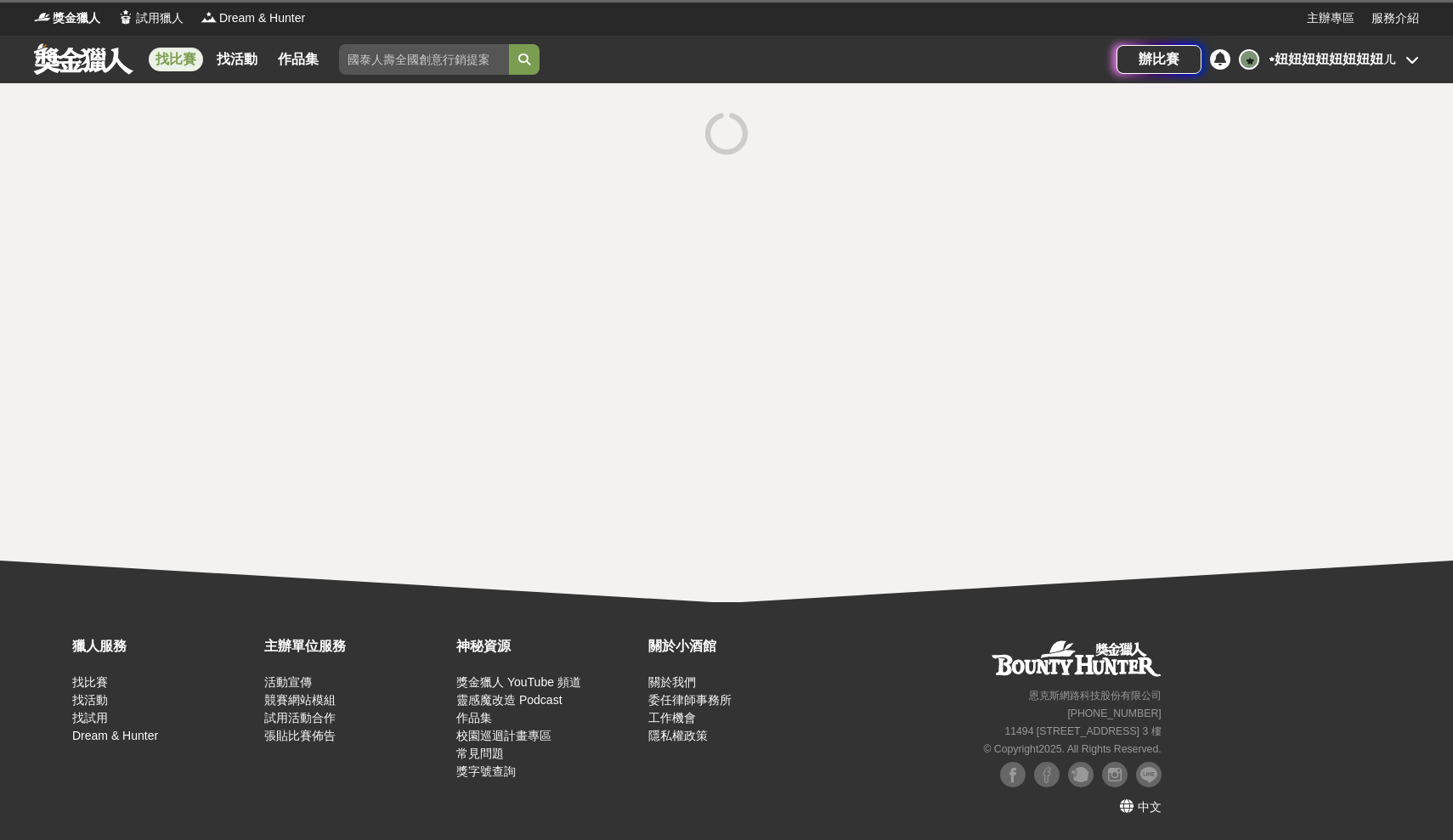 scroll, scrollTop: 0, scrollLeft: 0, axis: both 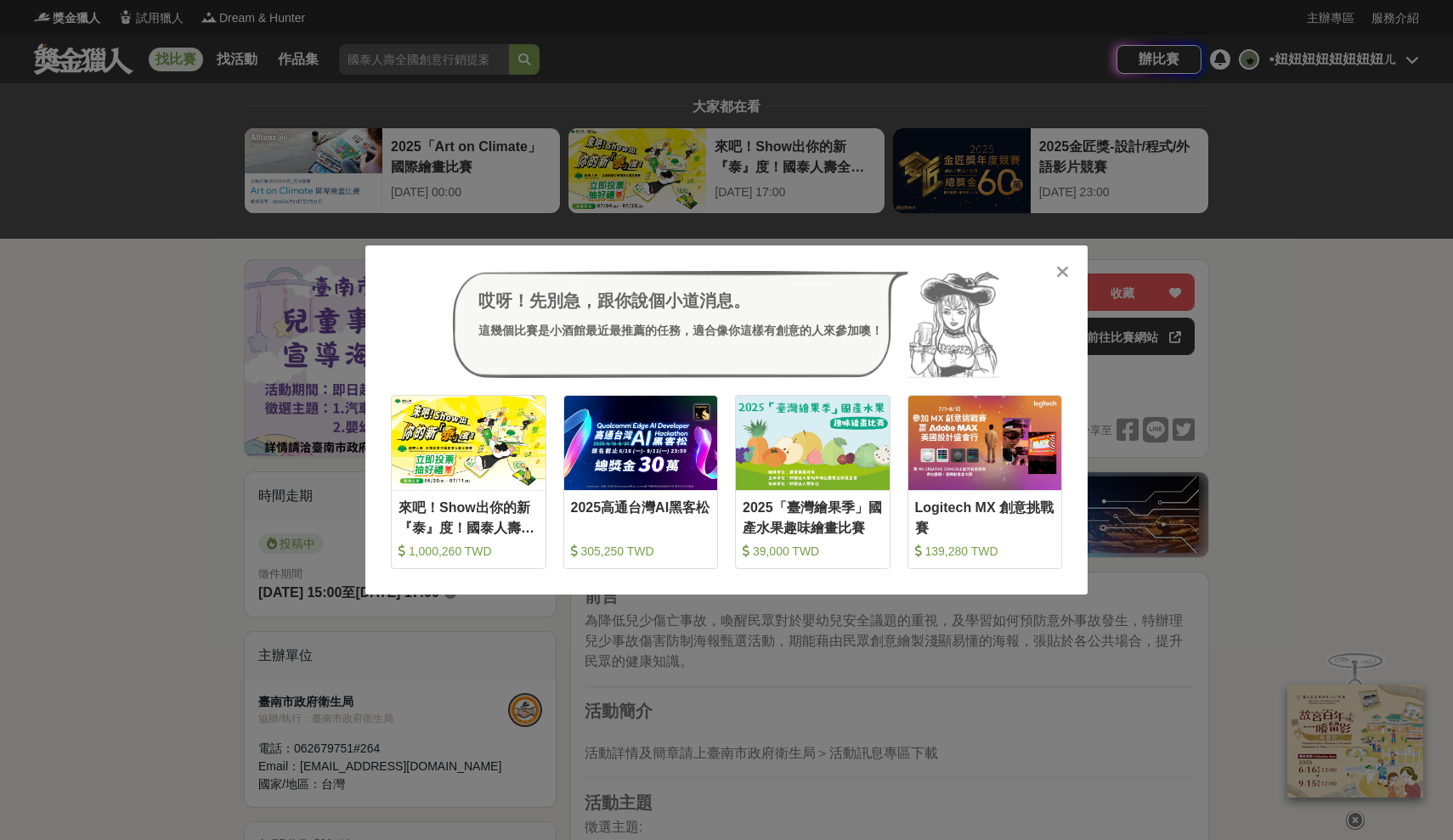 click at bounding box center [1062, 271] 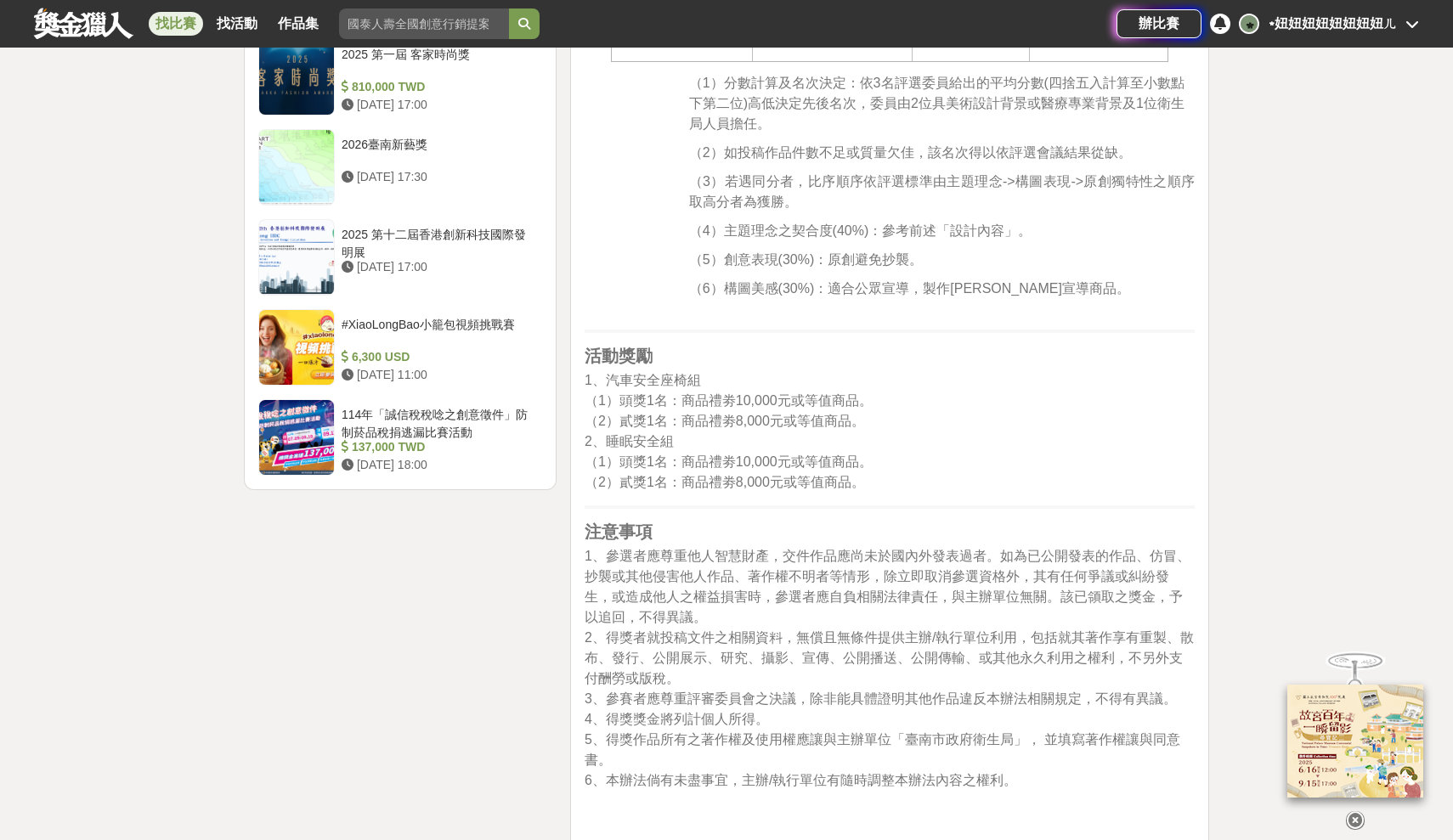 scroll, scrollTop: 2008, scrollLeft: 0, axis: vertical 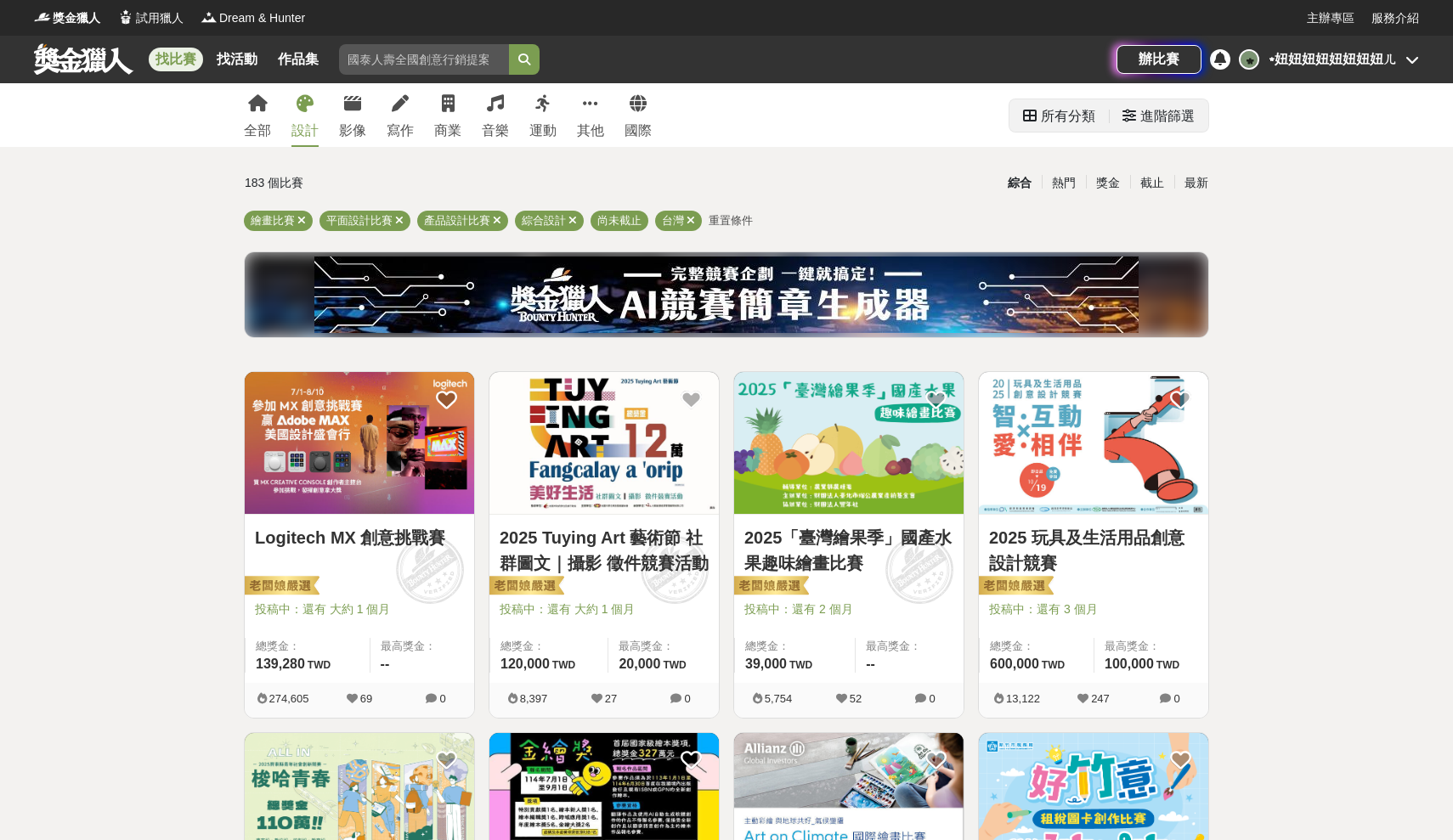 click on "進階篩選" at bounding box center (1167, 116) 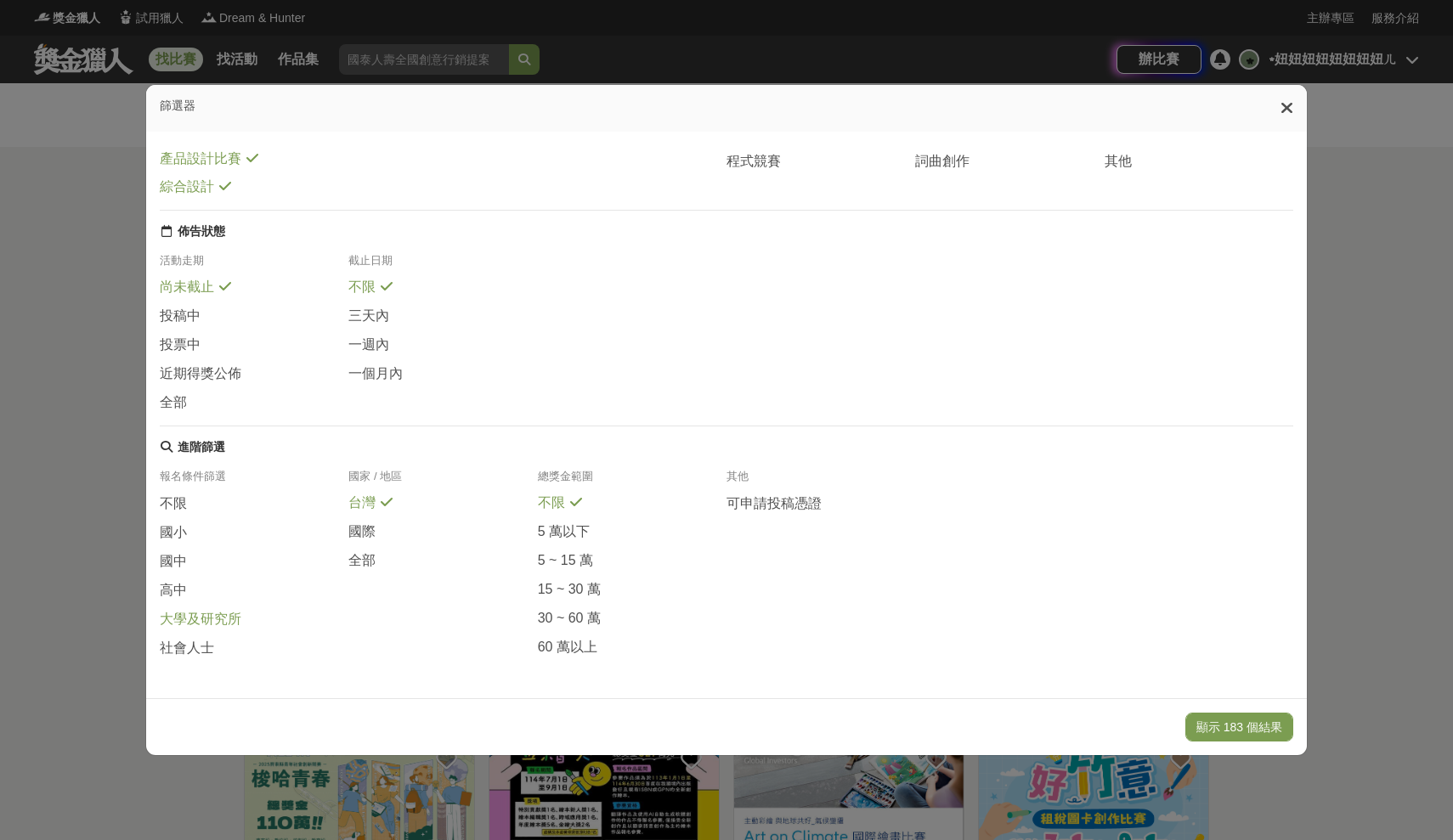 scroll, scrollTop: 115, scrollLeft: 0, axis: vertical 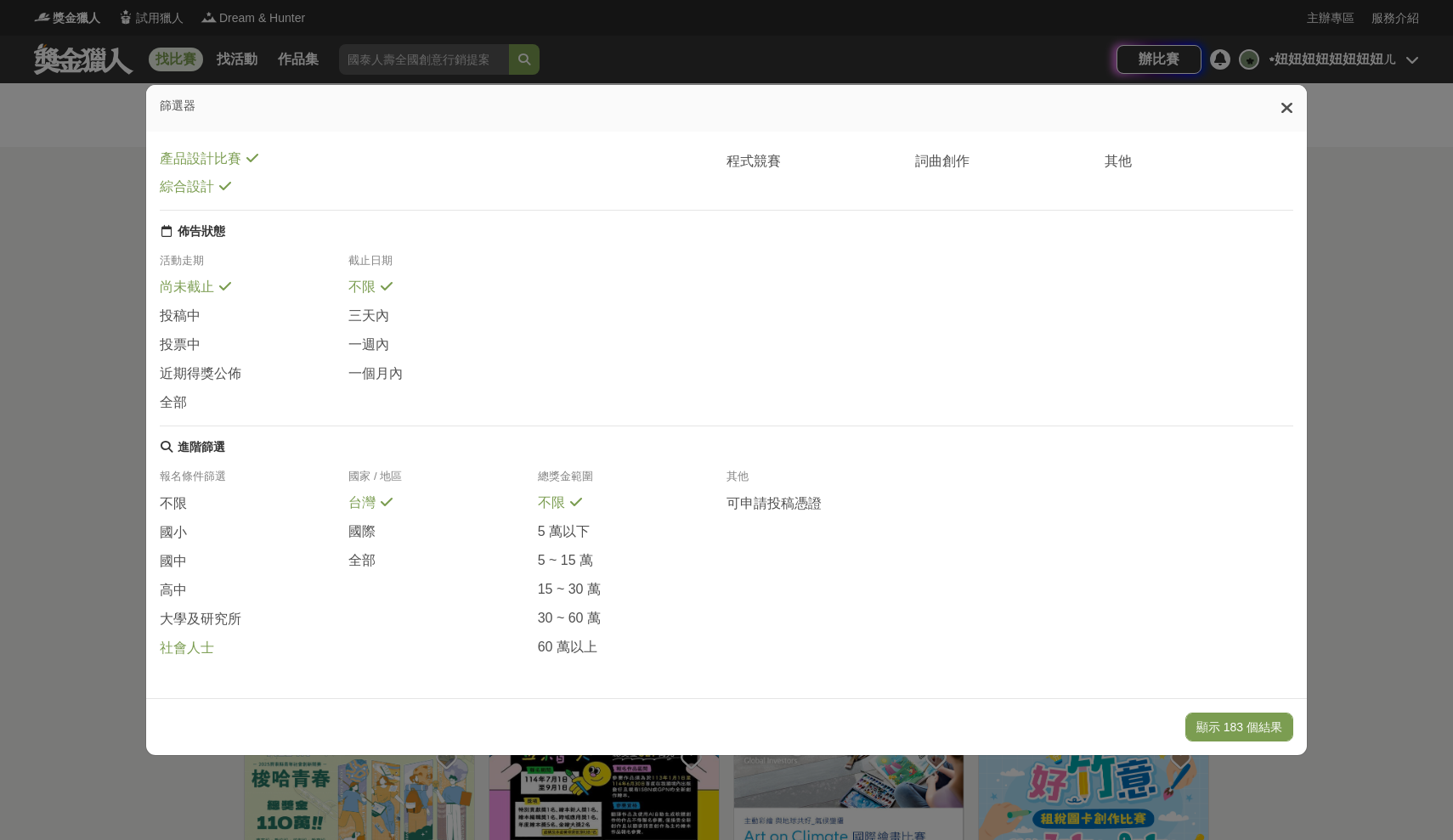 click on "社會人士" at bounding box center (187, 648) 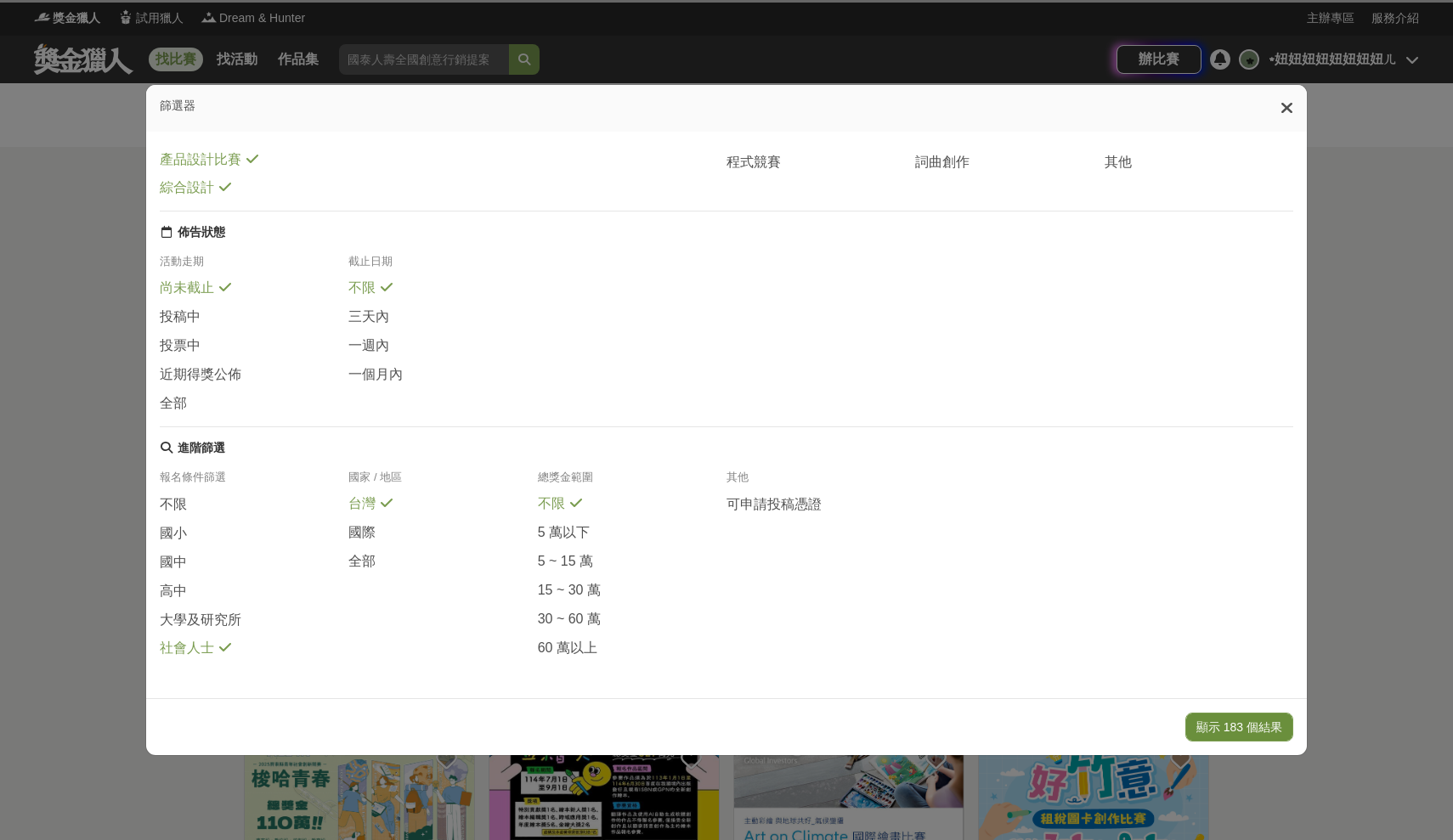 click on "顯示 183 個結果" at bounding box center [1239, 727] 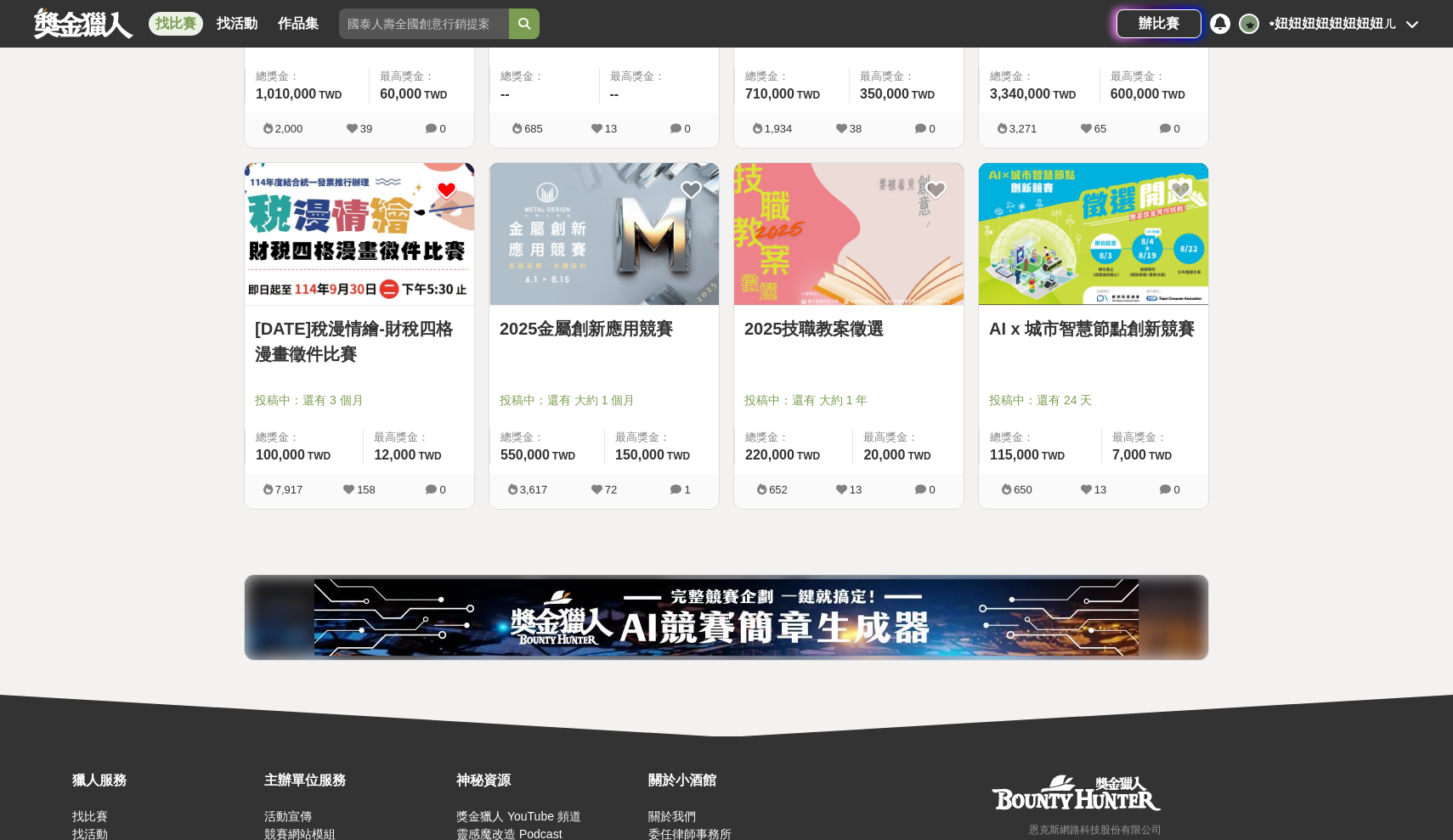 scroll, scrollTop: 1292, scrollLeft: 0, axis: vertical 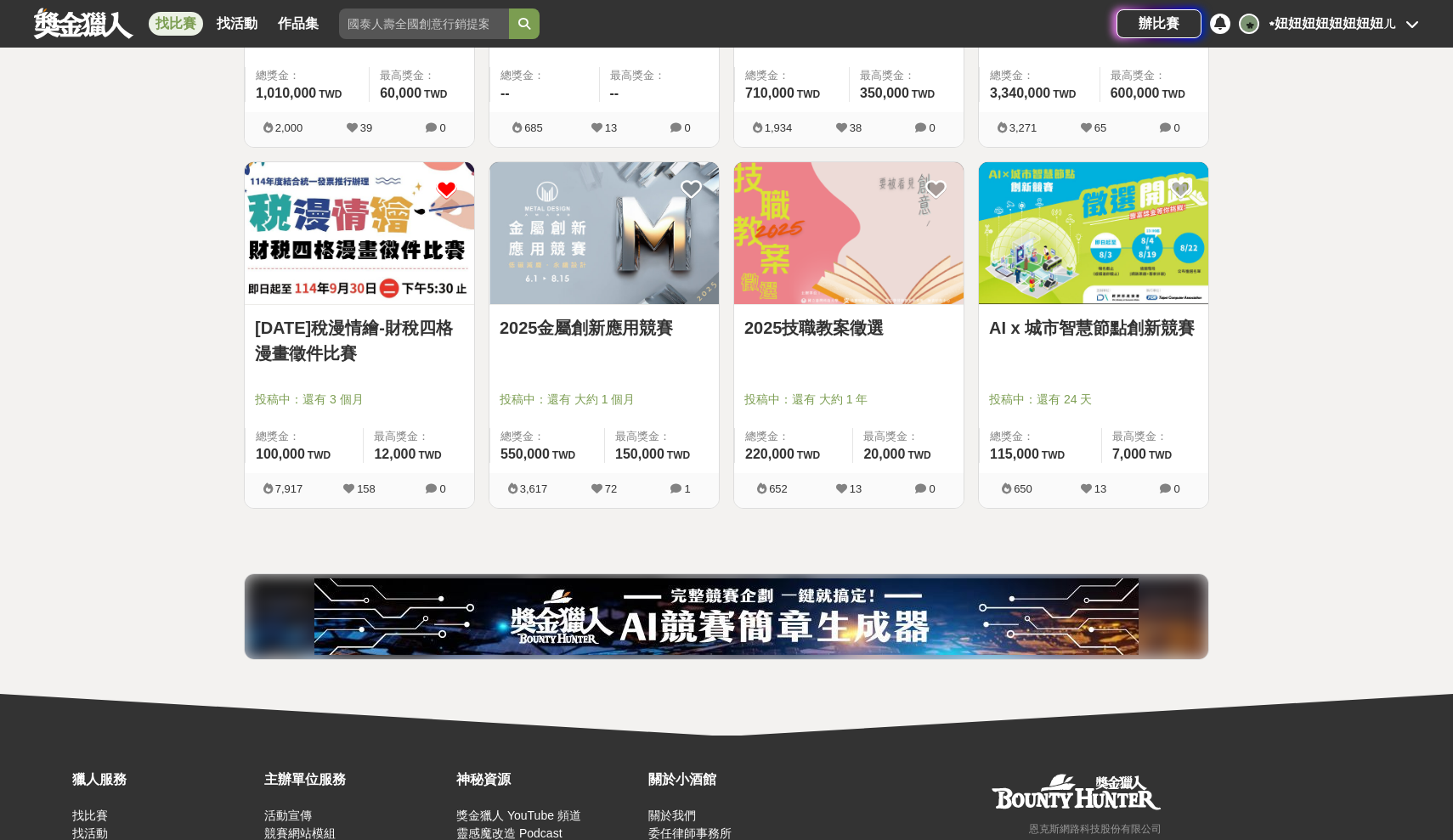 click on "[DATE]稅漫情繪-財稅四格漫畫徵件比賽" at bounding box center [359, 341] 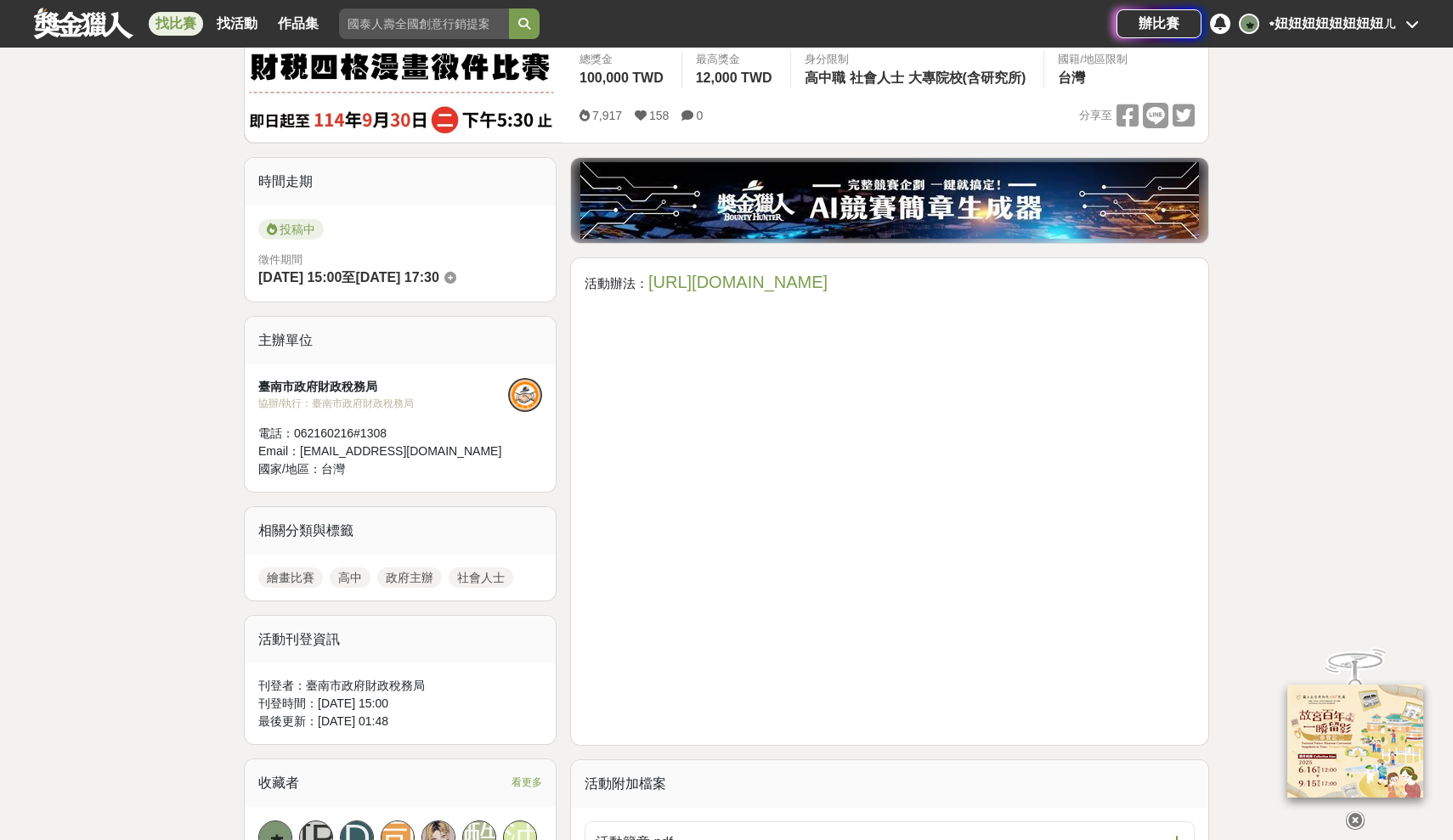 scroll, scrollTop: 77, scrollLeft: 0, axis: vertical 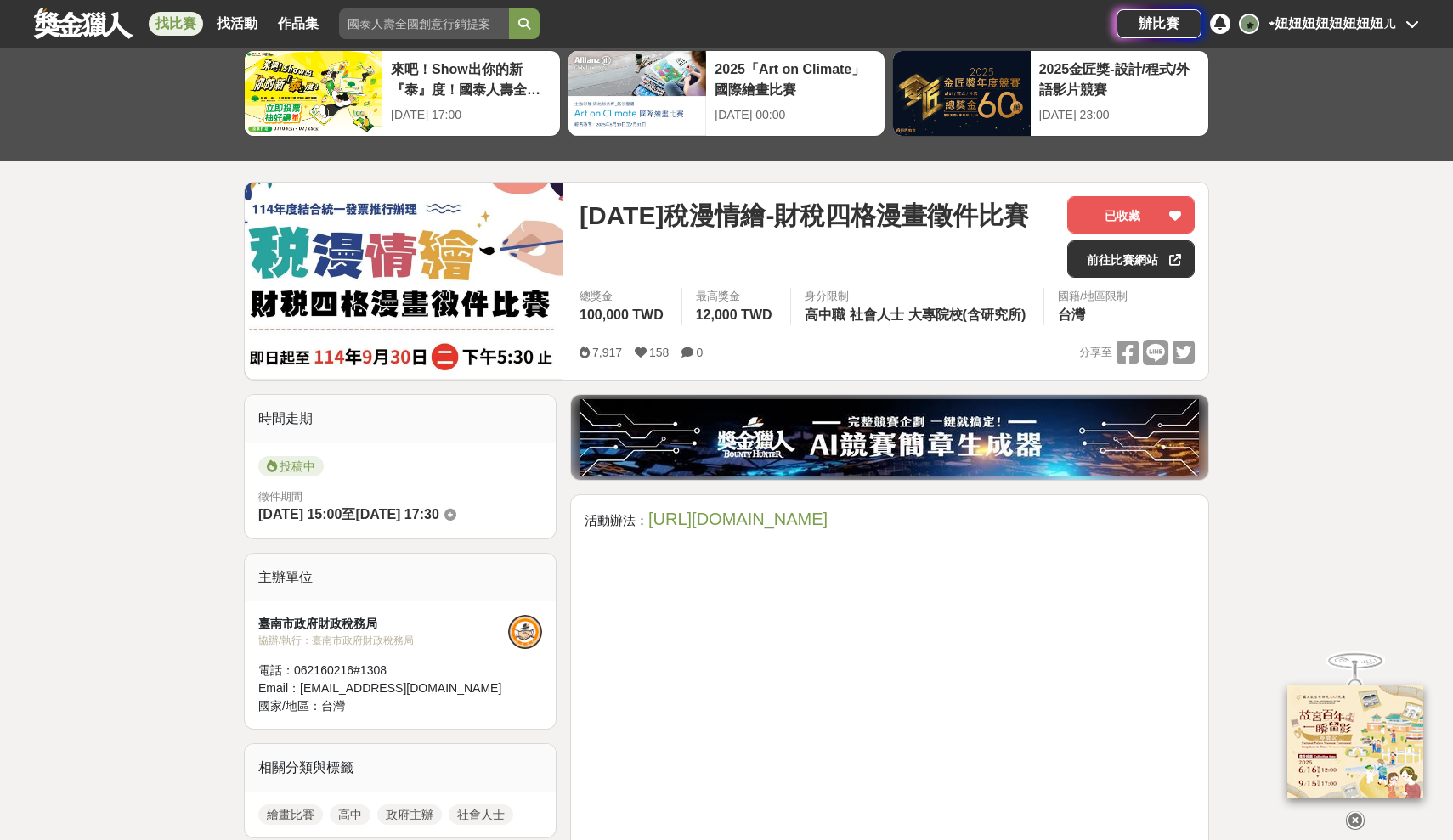 click on "[URL][DOMAIN_NAME]" at bounding box center [738, 519] 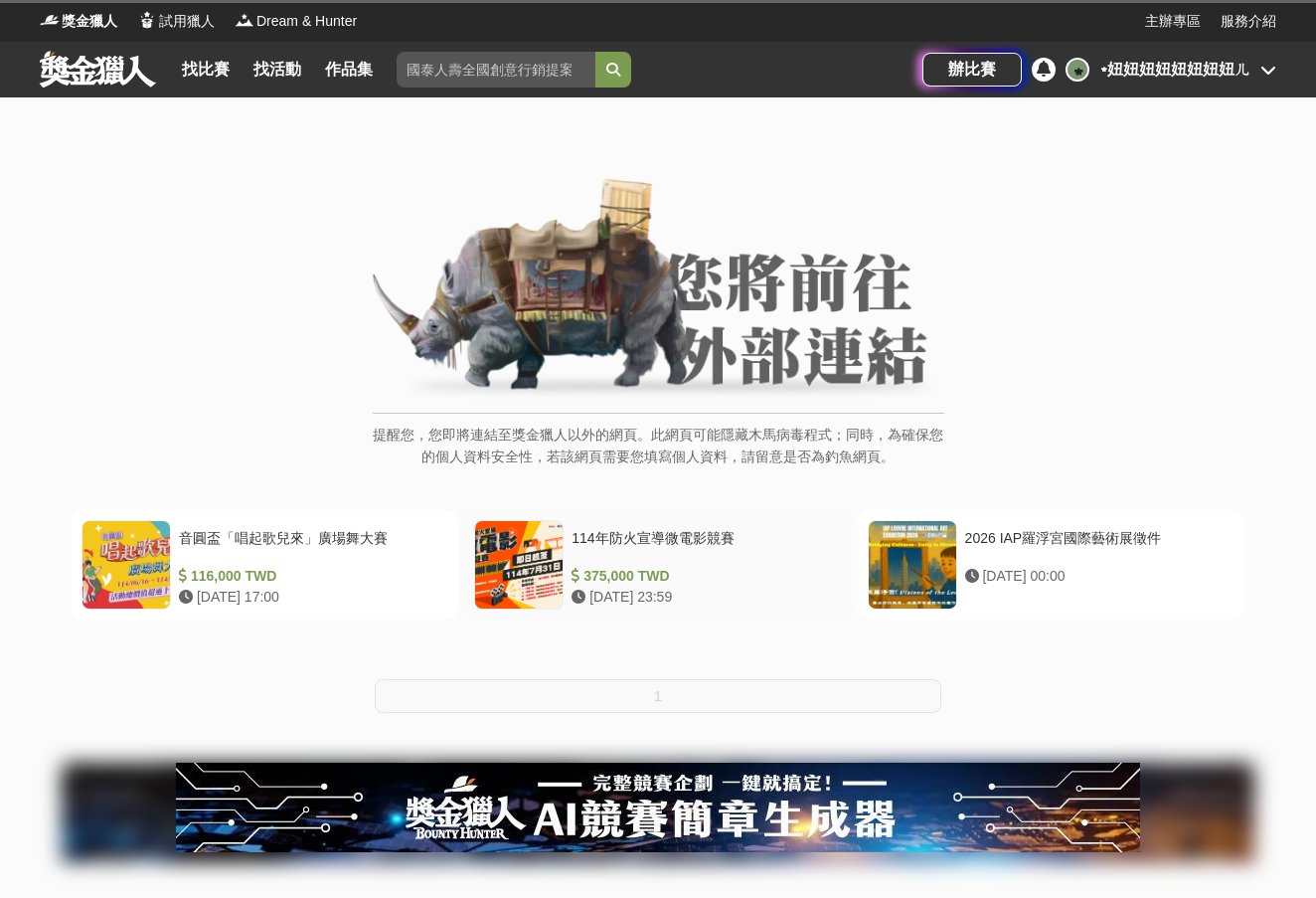 scroll, scrollTop: 0, scrollLeft: 0, axis: both 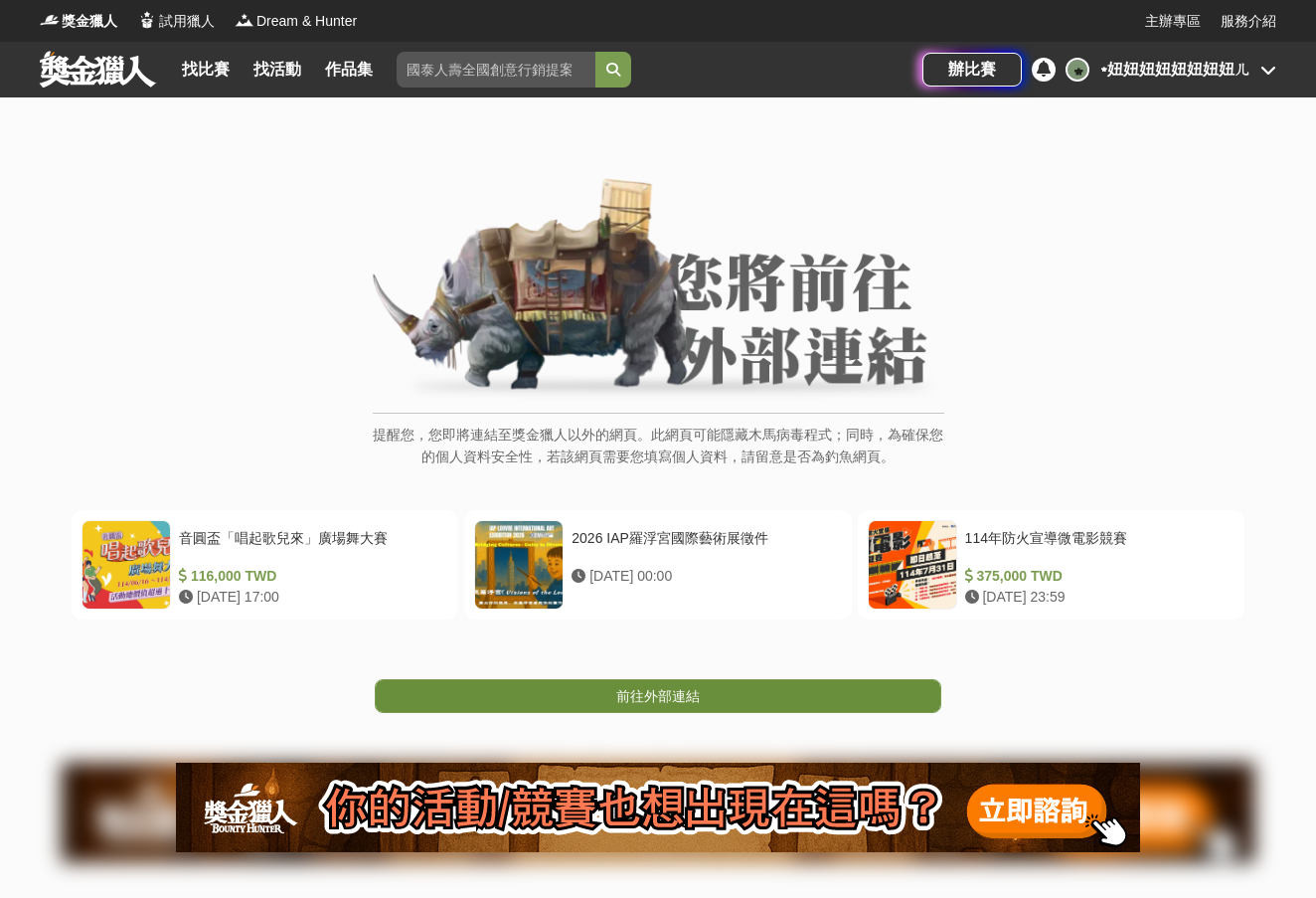 click on "前往外部連結" at bounding box center (658, 696) 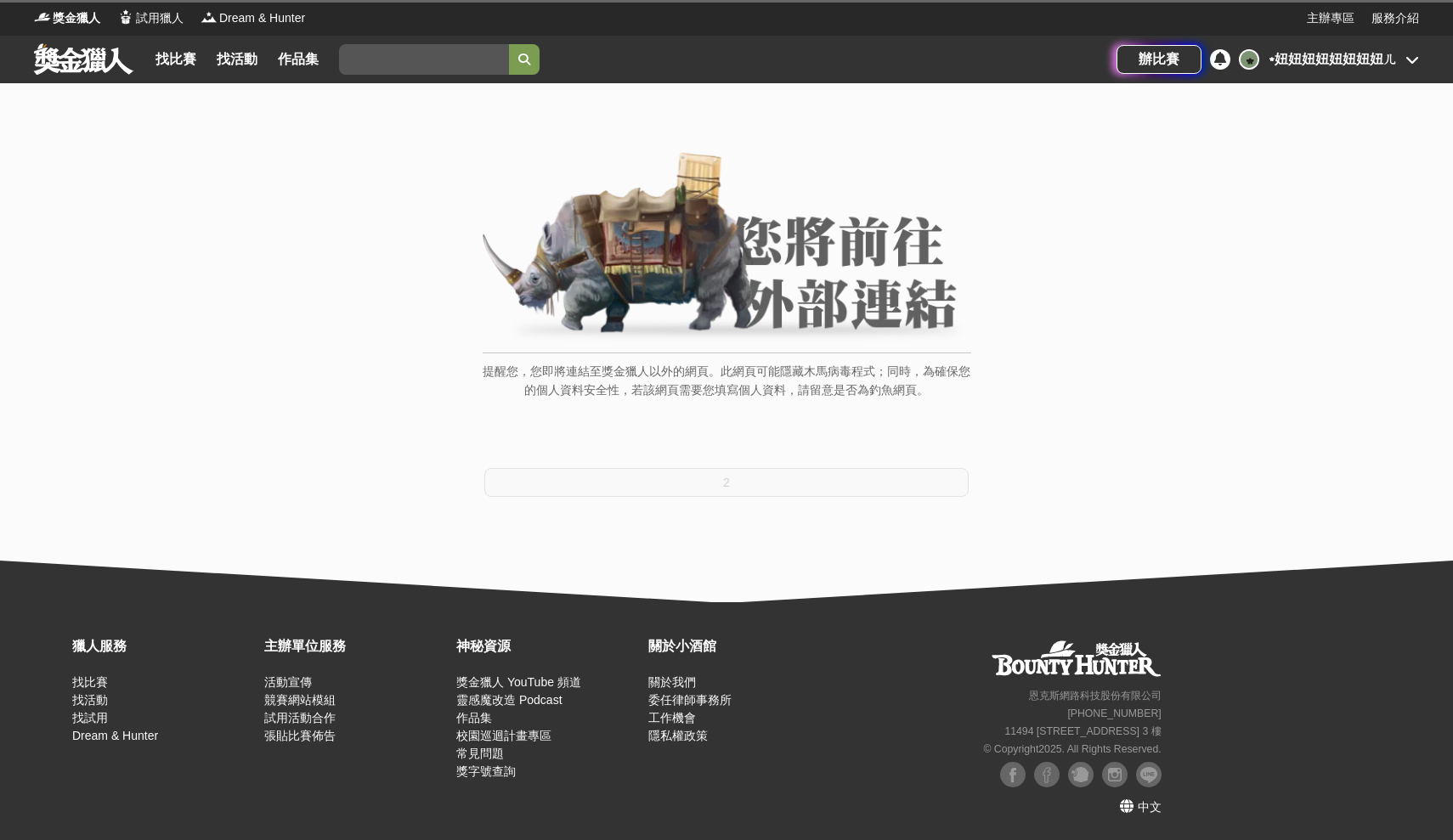 scroll, scrollTop: 0, scrollLeft: 0, axis: both 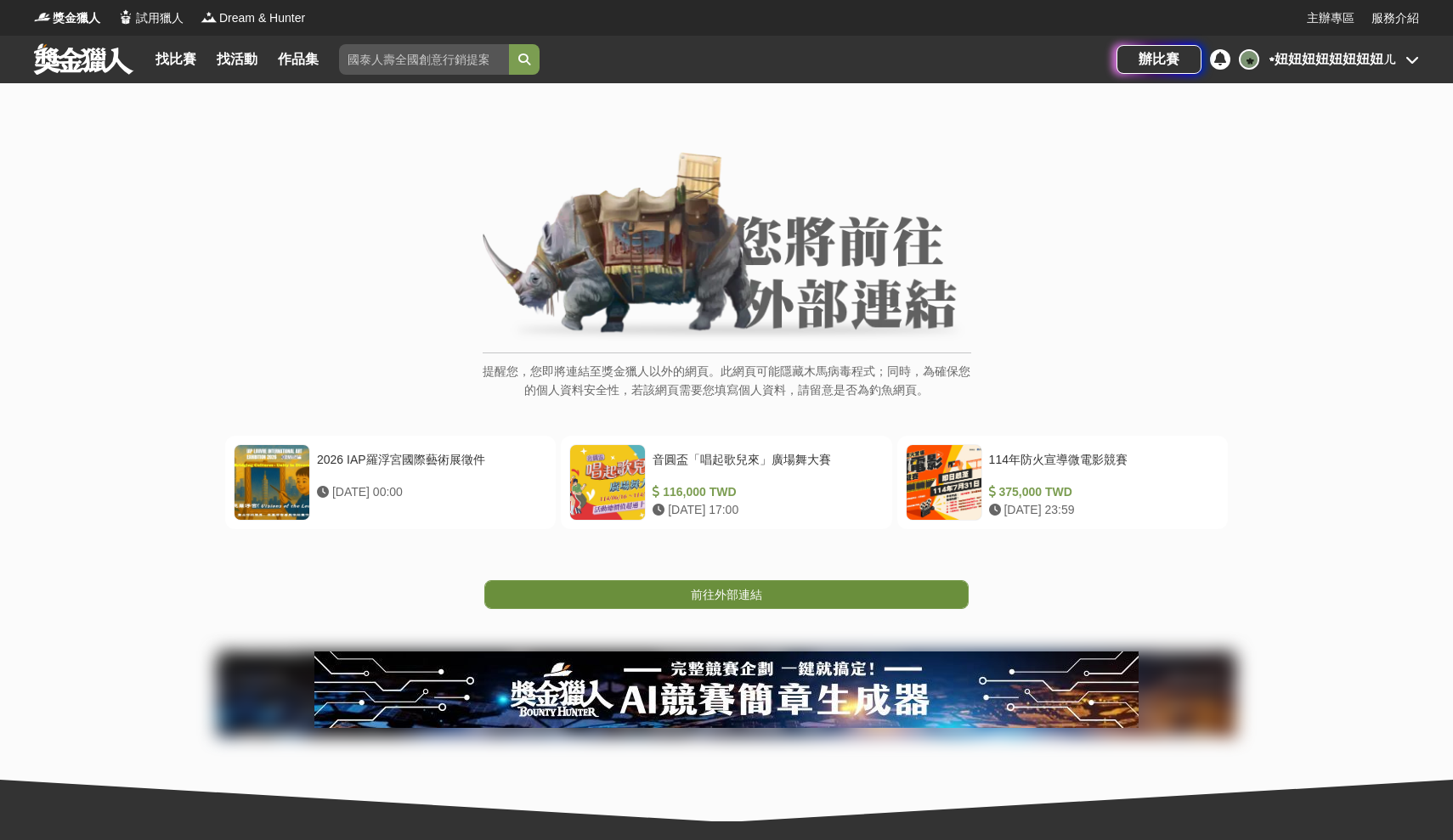 click on "前往外部連結" at bounding box center (726, 595) 